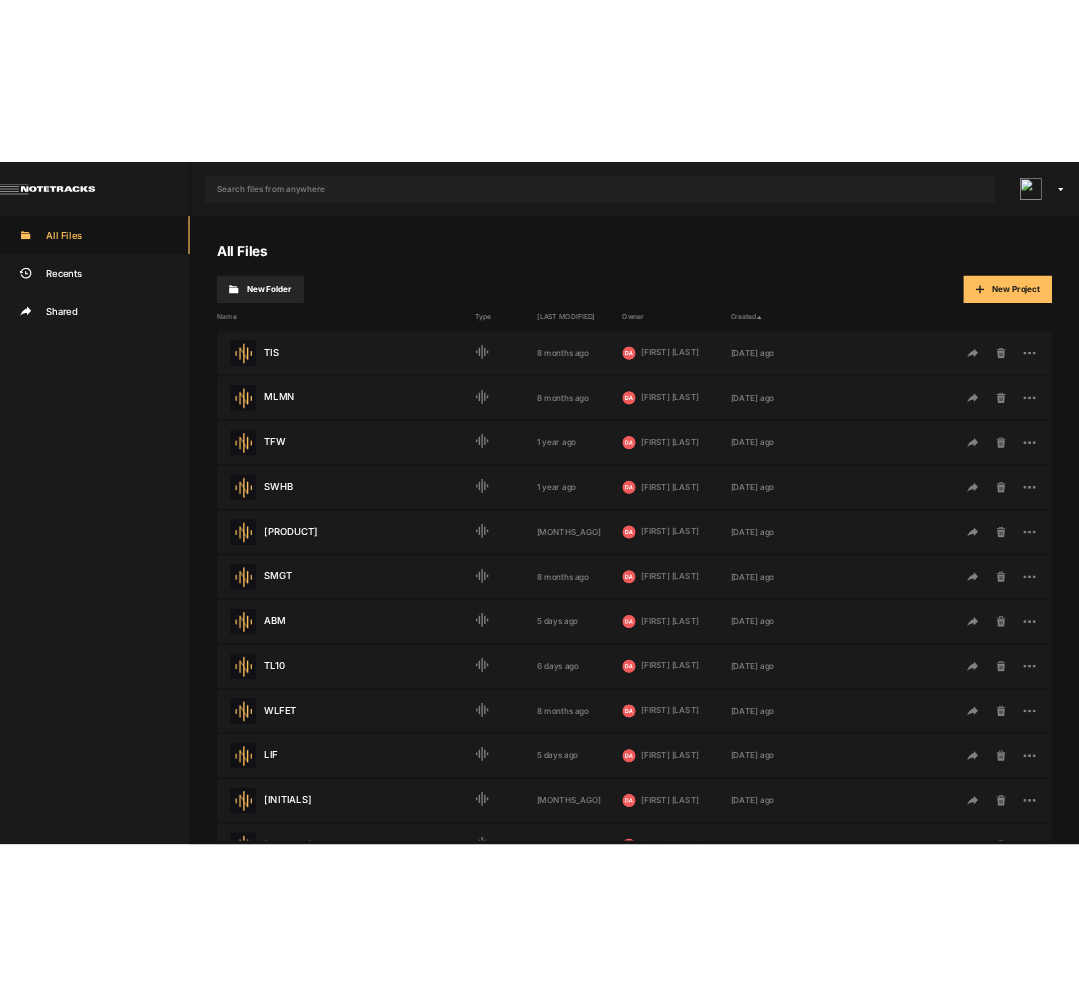 scroll, scrollTop: 0, scrollLeft: 0, axis: both 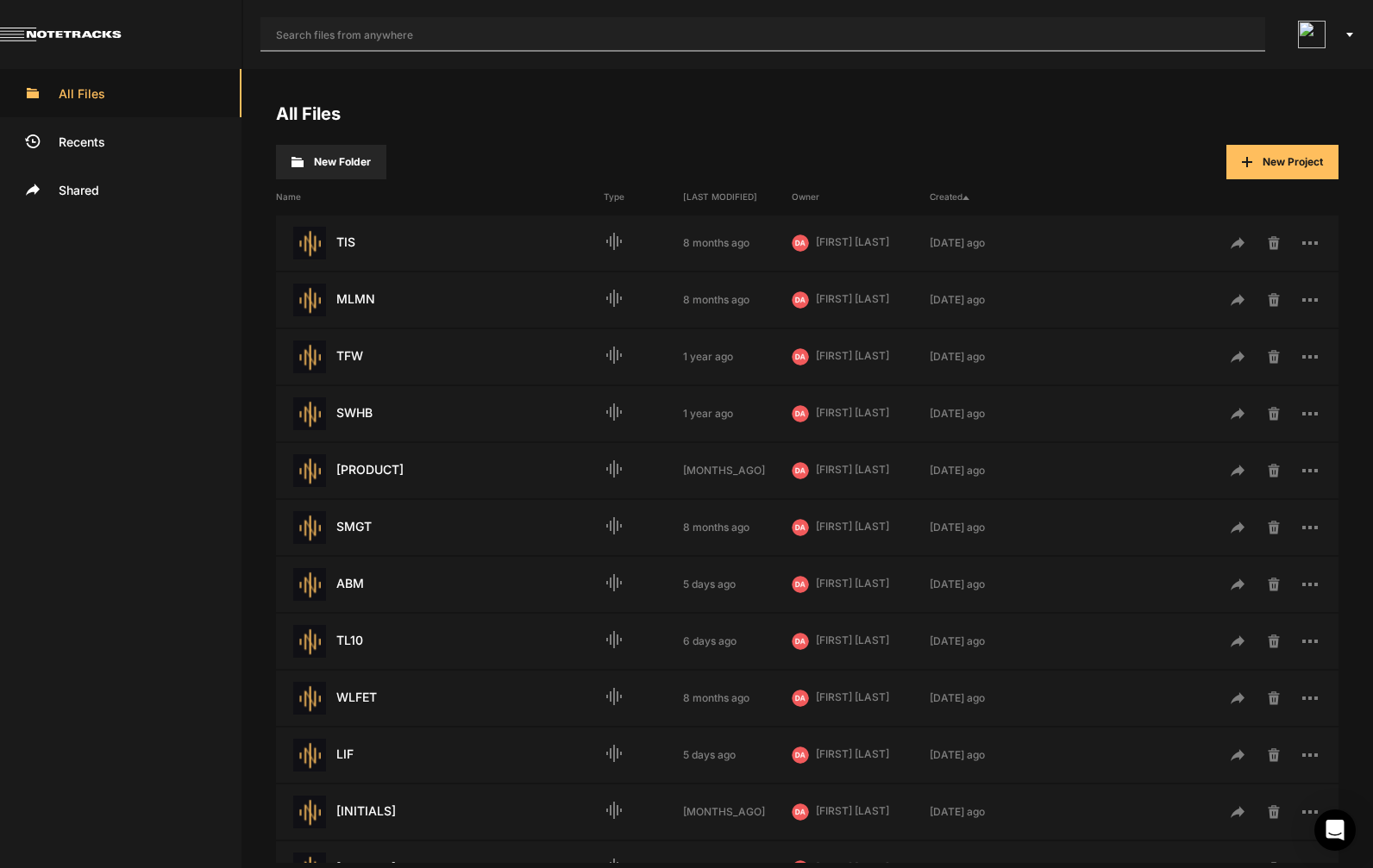 click at bounding box center (762, 34) 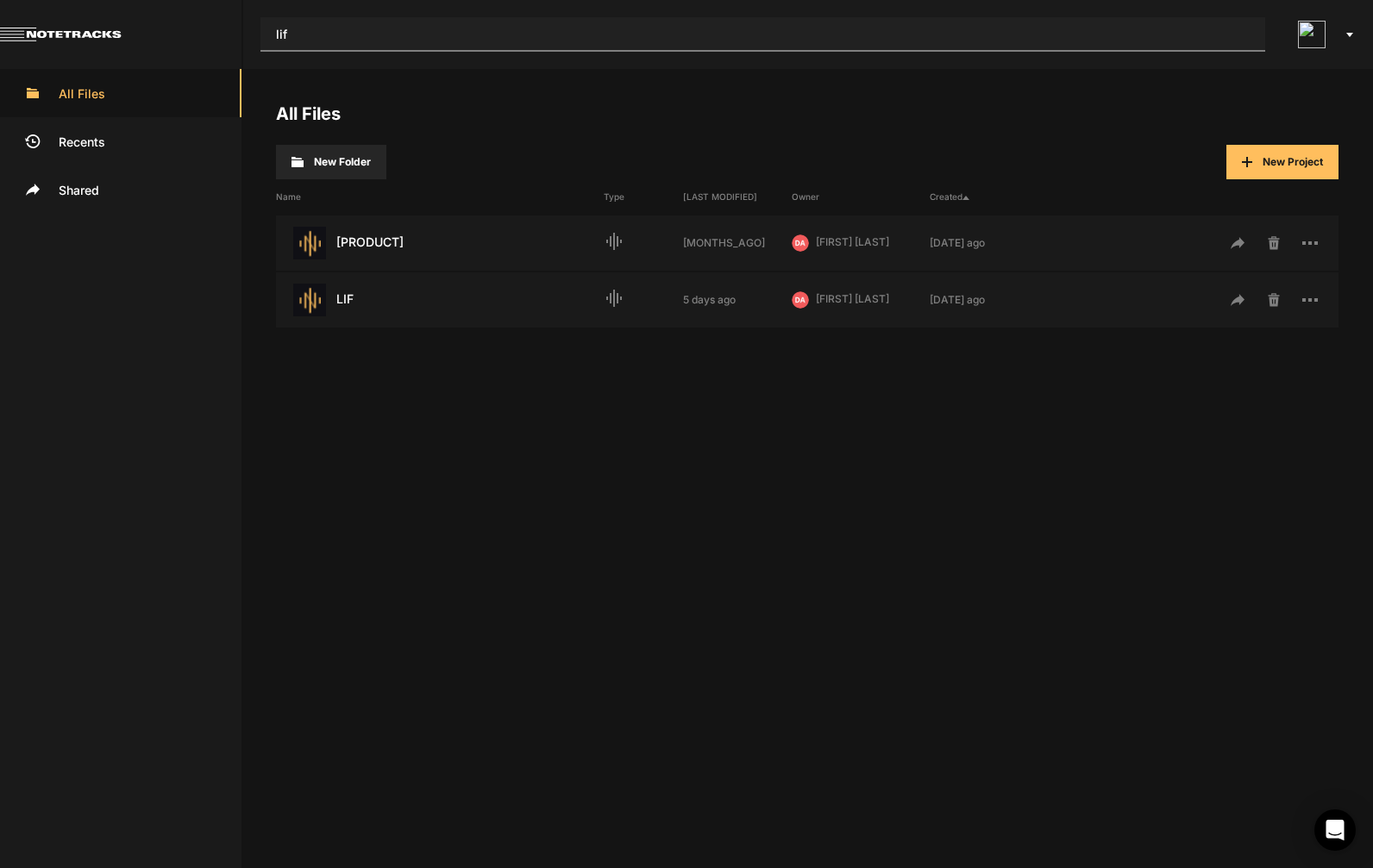 type on "lif" 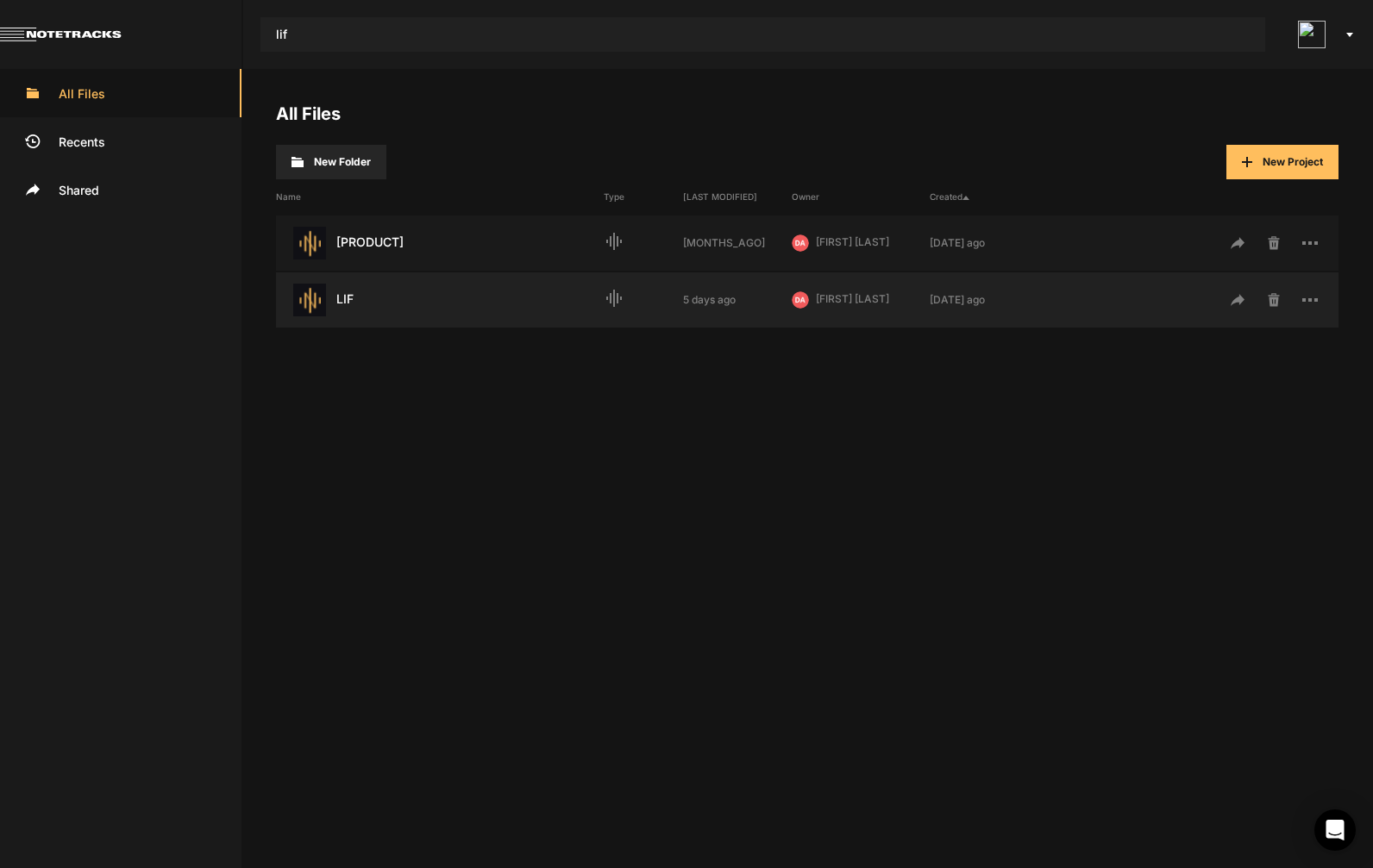 click on "LIF Last Modified: 5 days ago graphic_eq 5 days ago [NAME] [LAST_NAME] 3 years ago" at bounding box center [807, 300] 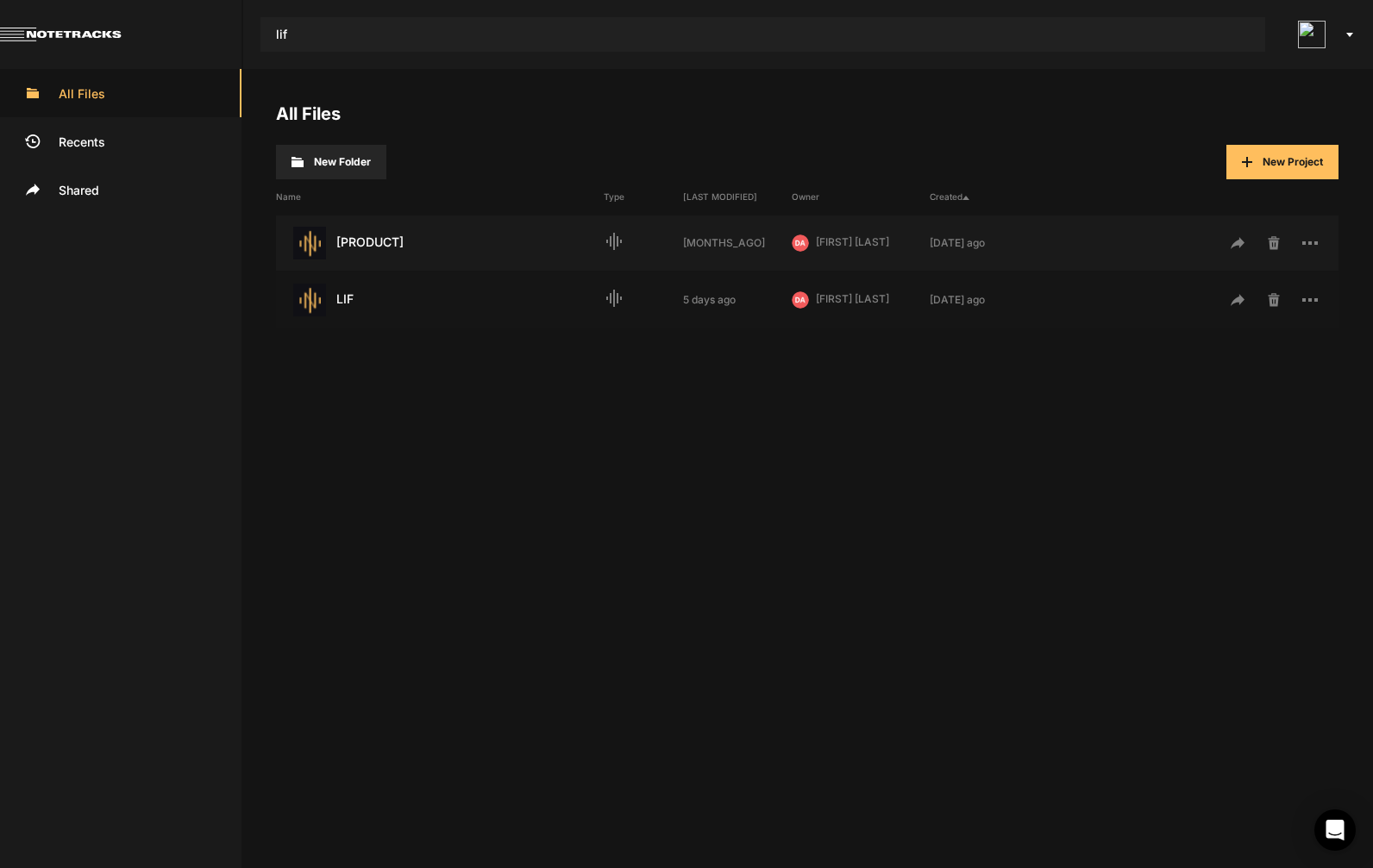 click on "LIF Last Modified: [TIME]" at bounding box center [440, 300] 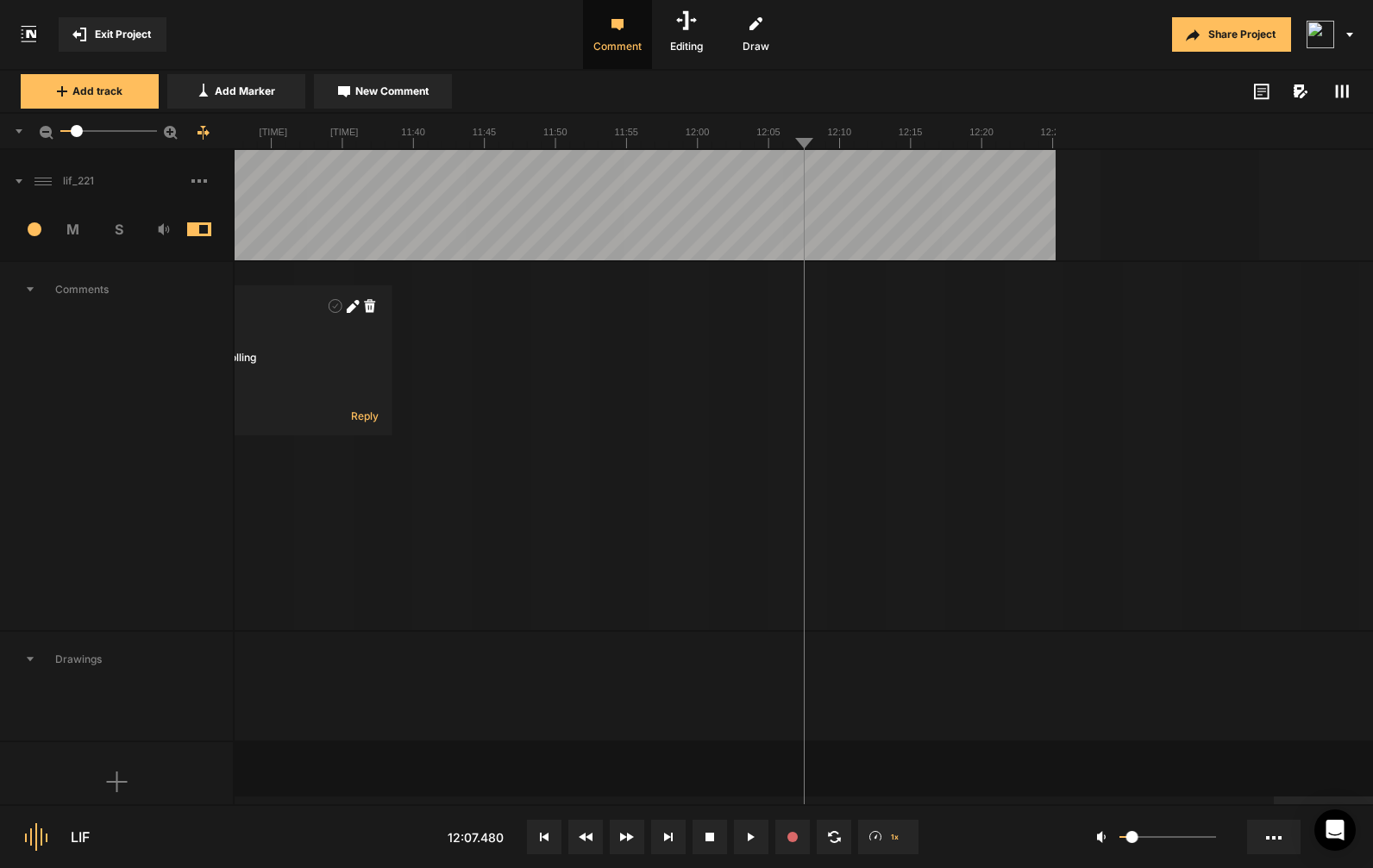 click at bounding box center (212, 181) 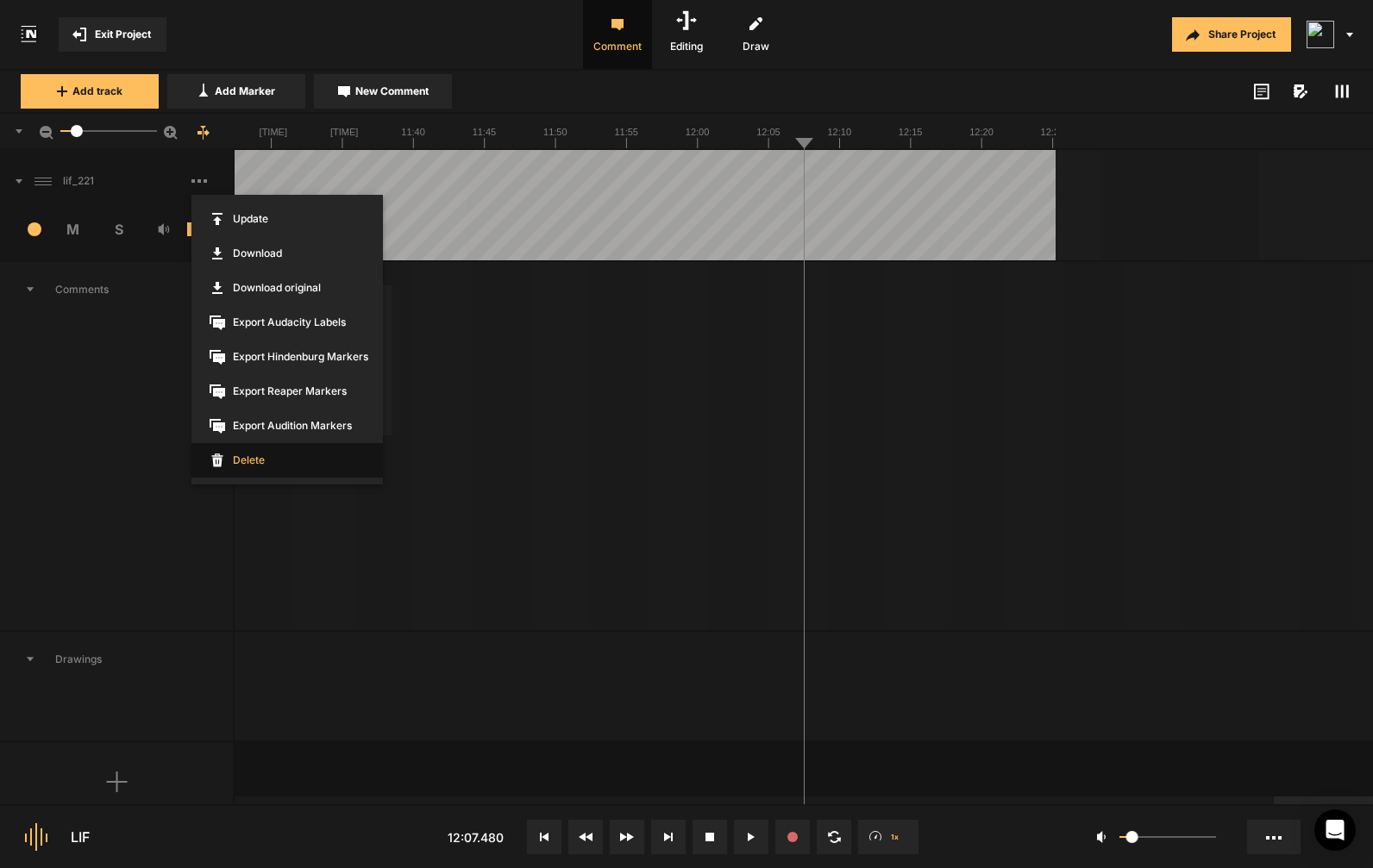 click on "Delete" at bounding box center [287, 460] 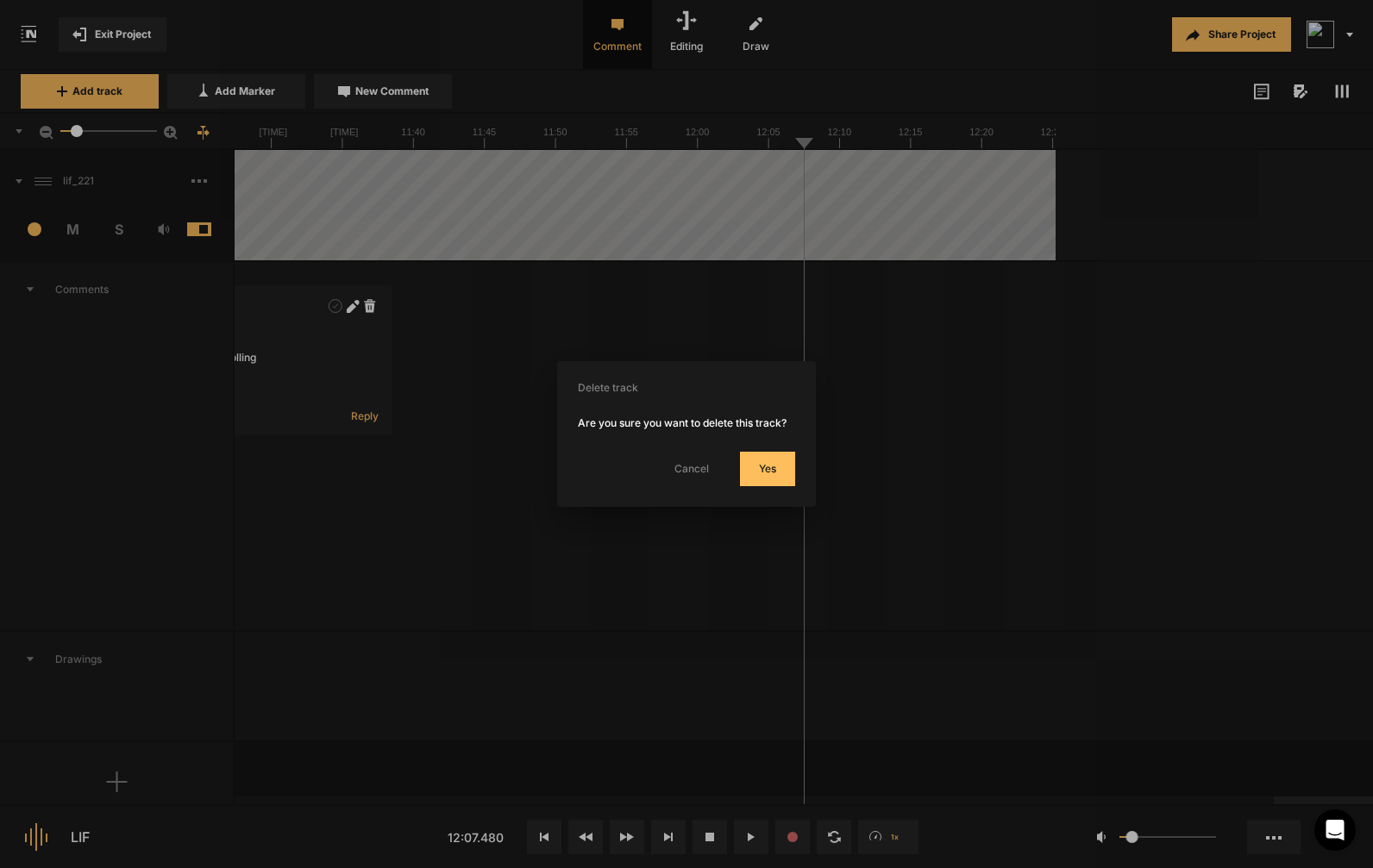 click on "Yes" at bounding box center [768, 469] 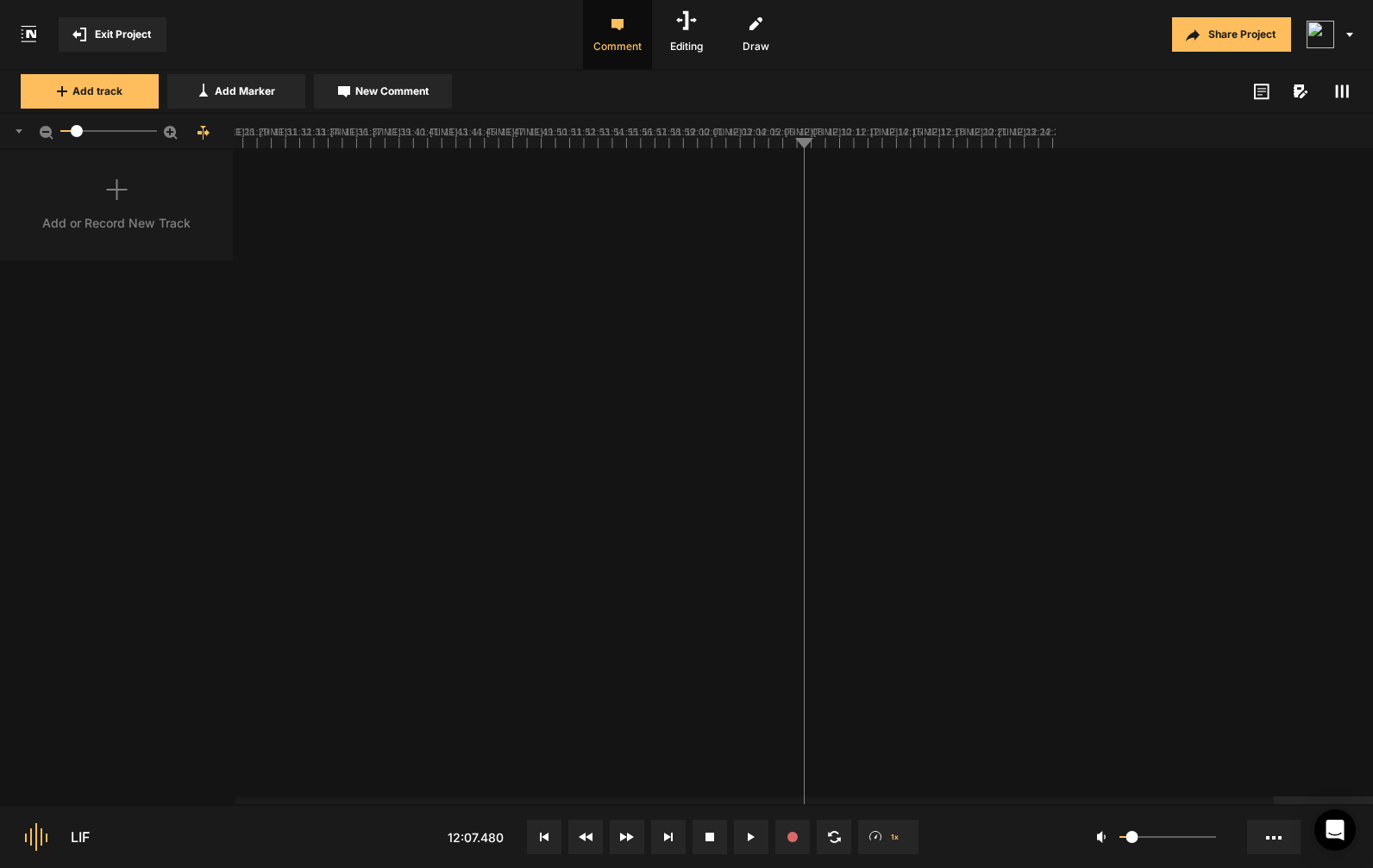 click on "Add or Record New Track" at bounding box center (117, 205) 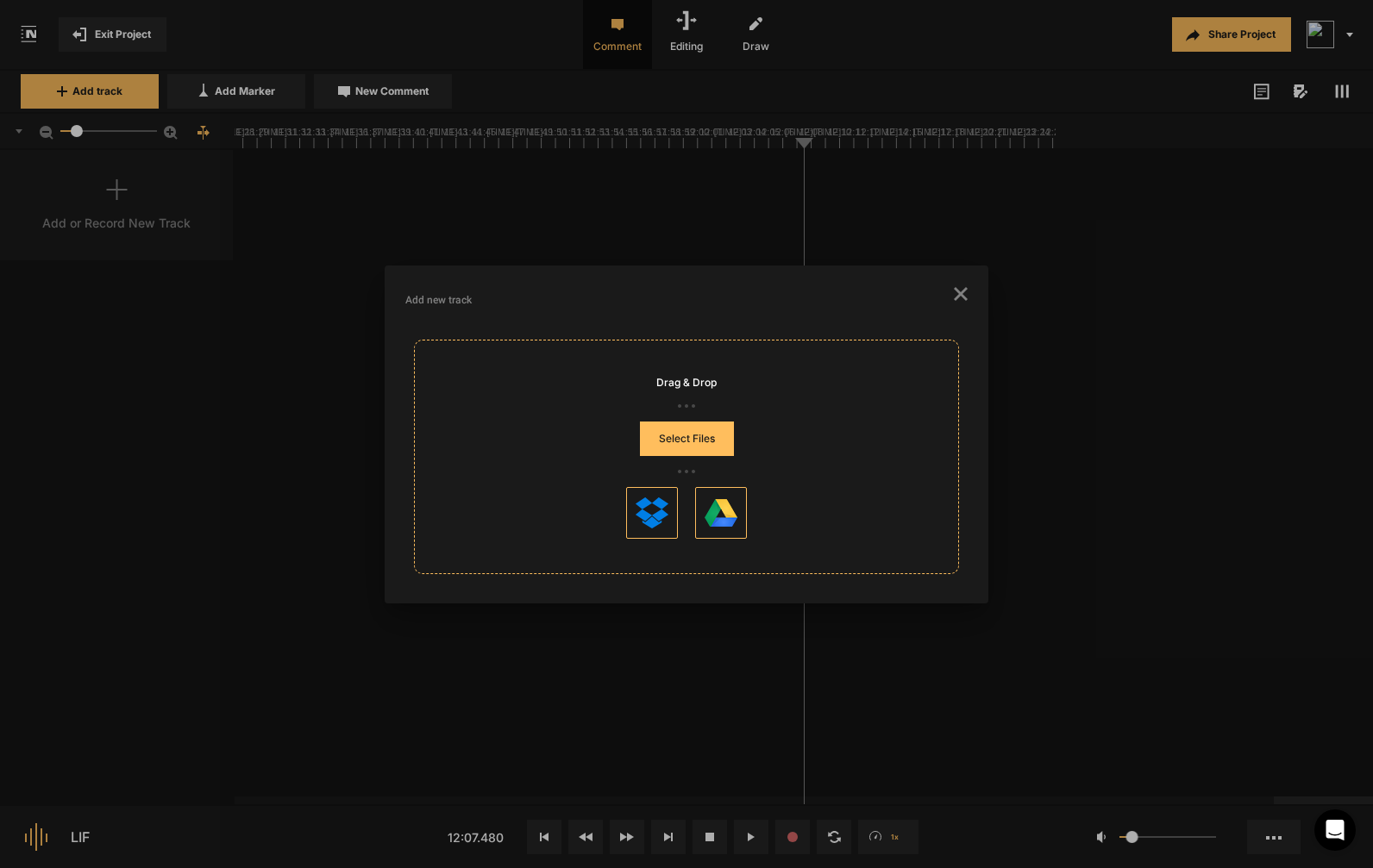 click on "Select Files" at bounding box center [686, 439] 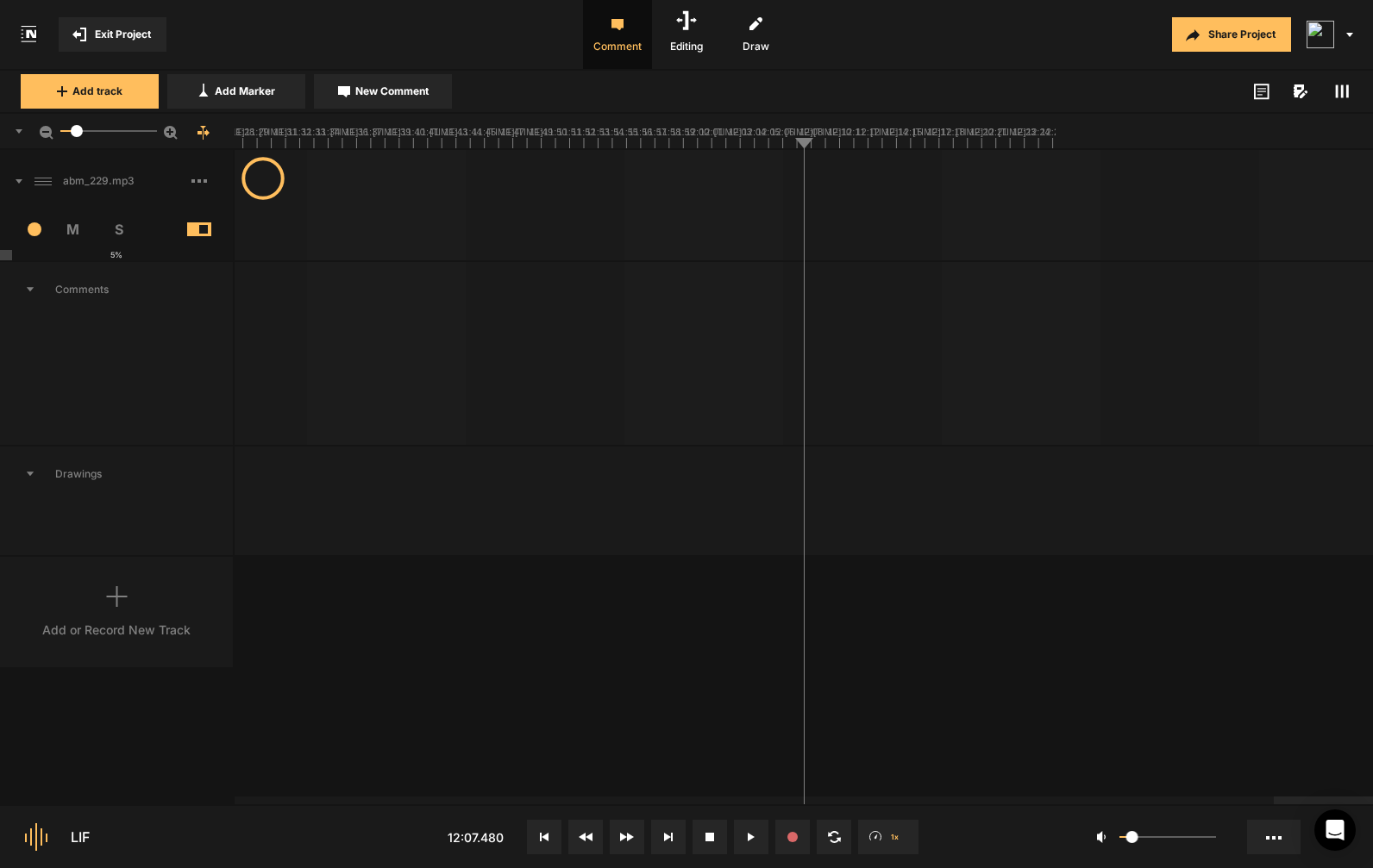 click at bounding box center (199, 181) 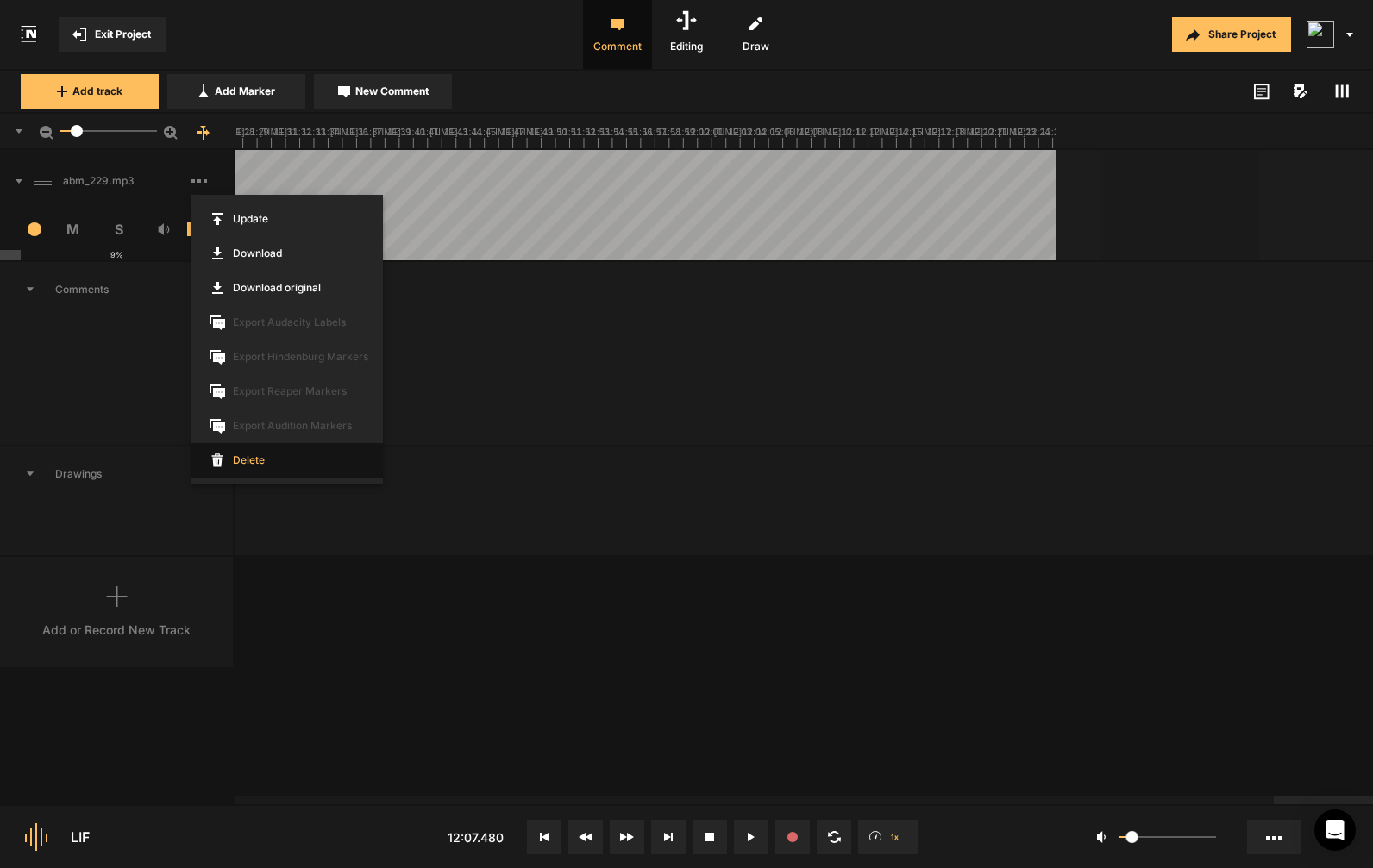 click on "Delete" at bounding box center (287, 460) 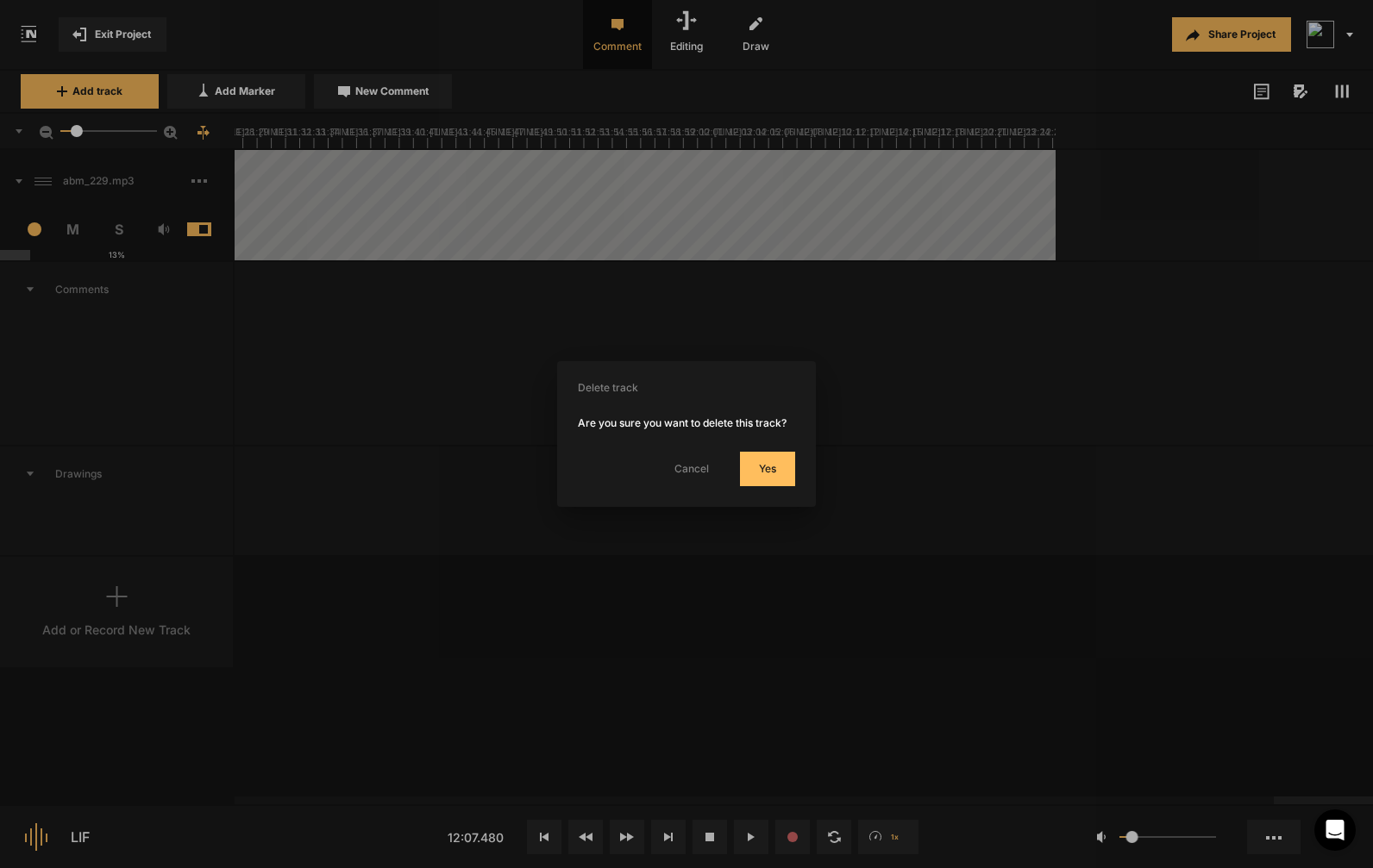 click on "Yes" at bounding box center [768, 469] 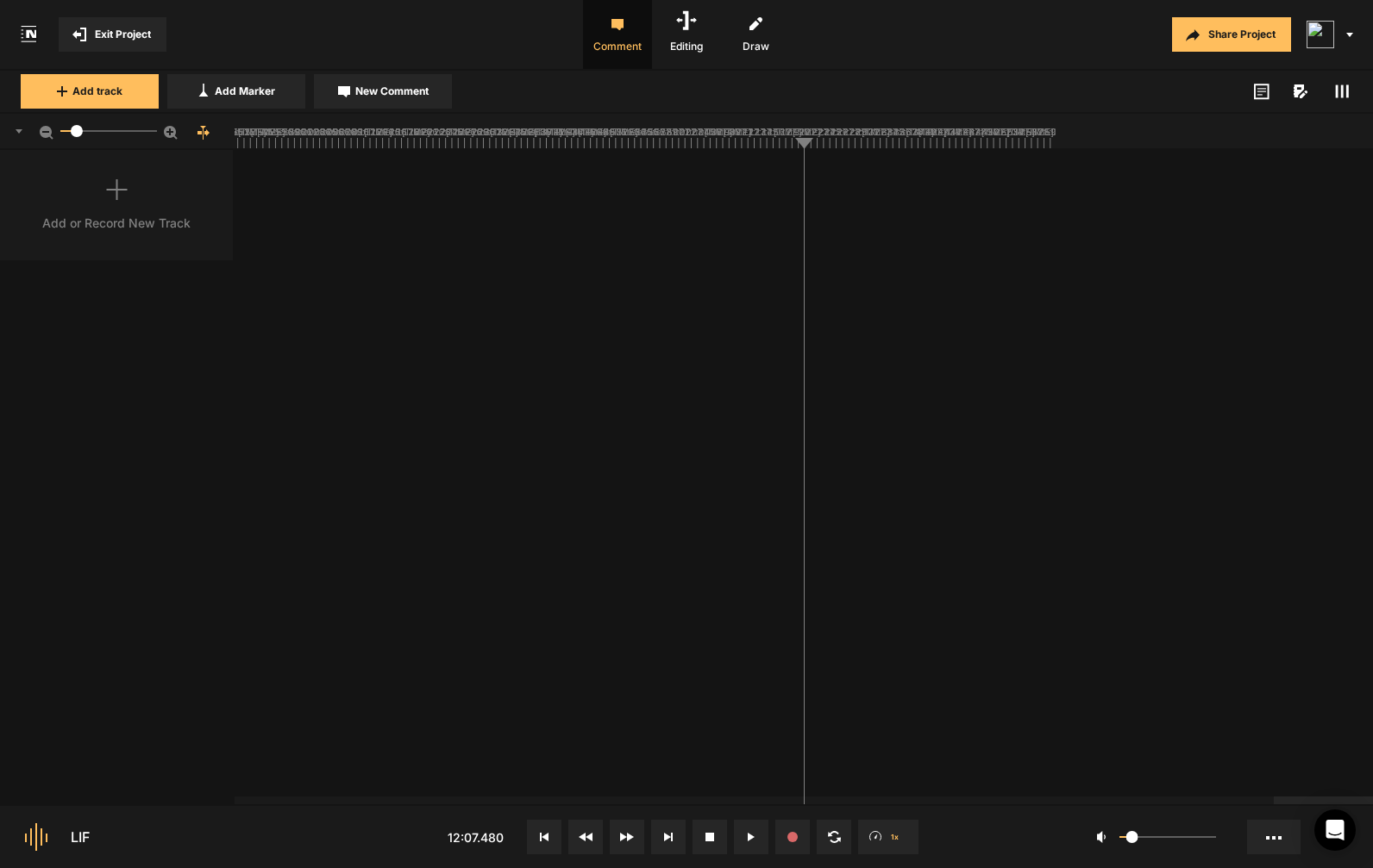 click on "Exit Project" at bounding box center (122, 34) 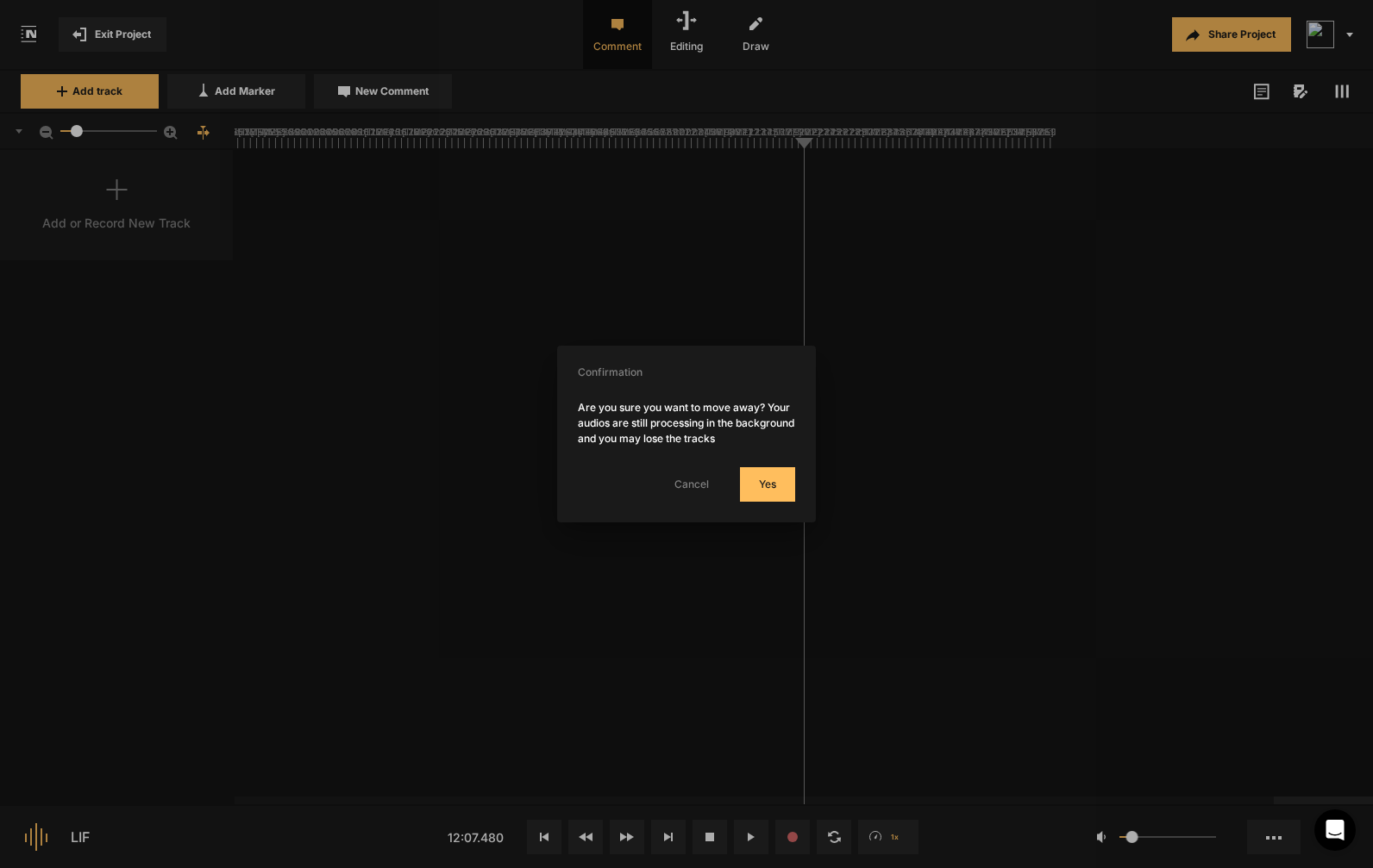 click on "Yes" at bounding box center [768, 484] 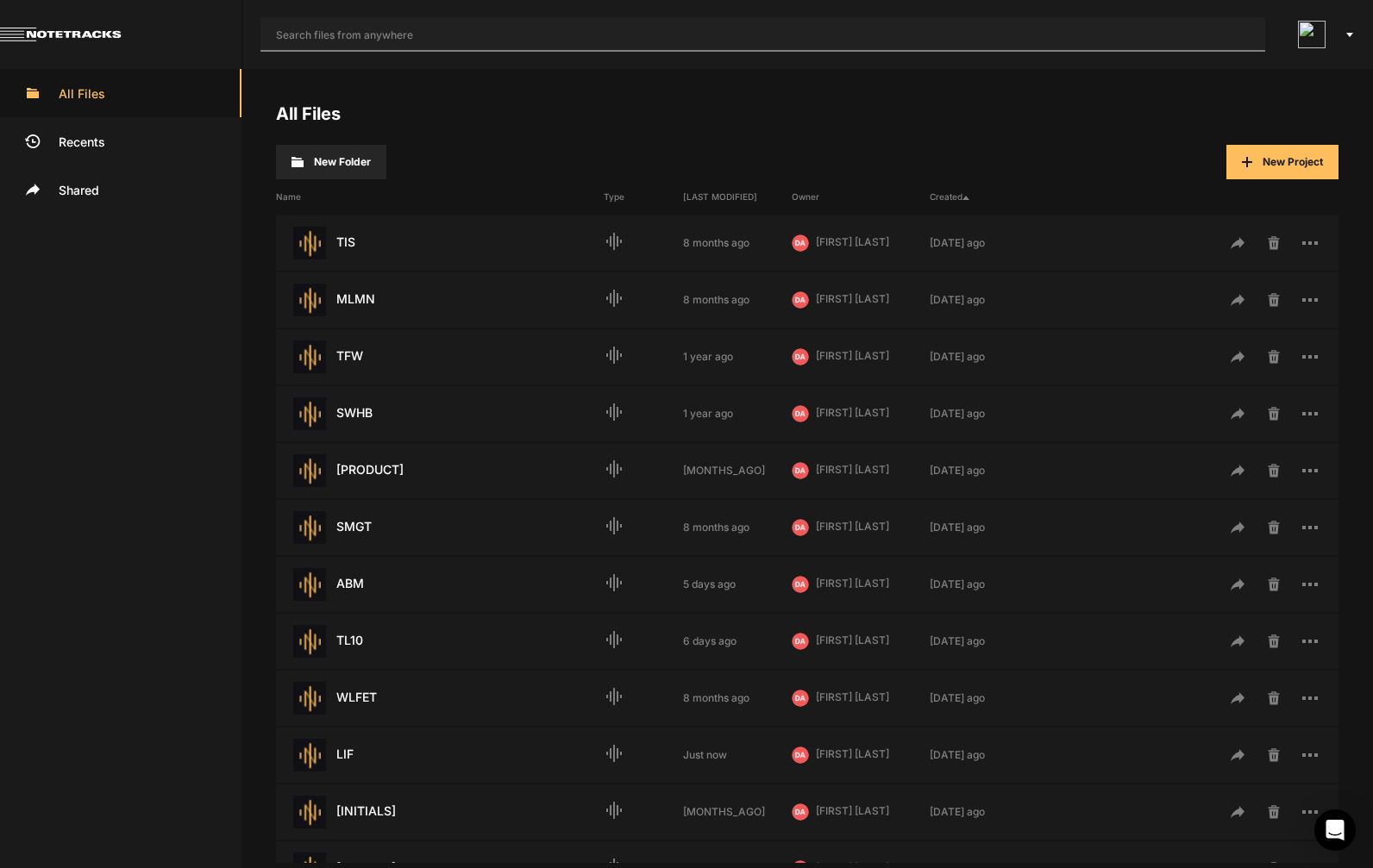 drag, startPoint x: 497, startPoint y: 40, endPoint x: 497, endPoint y: 9, distance: 31 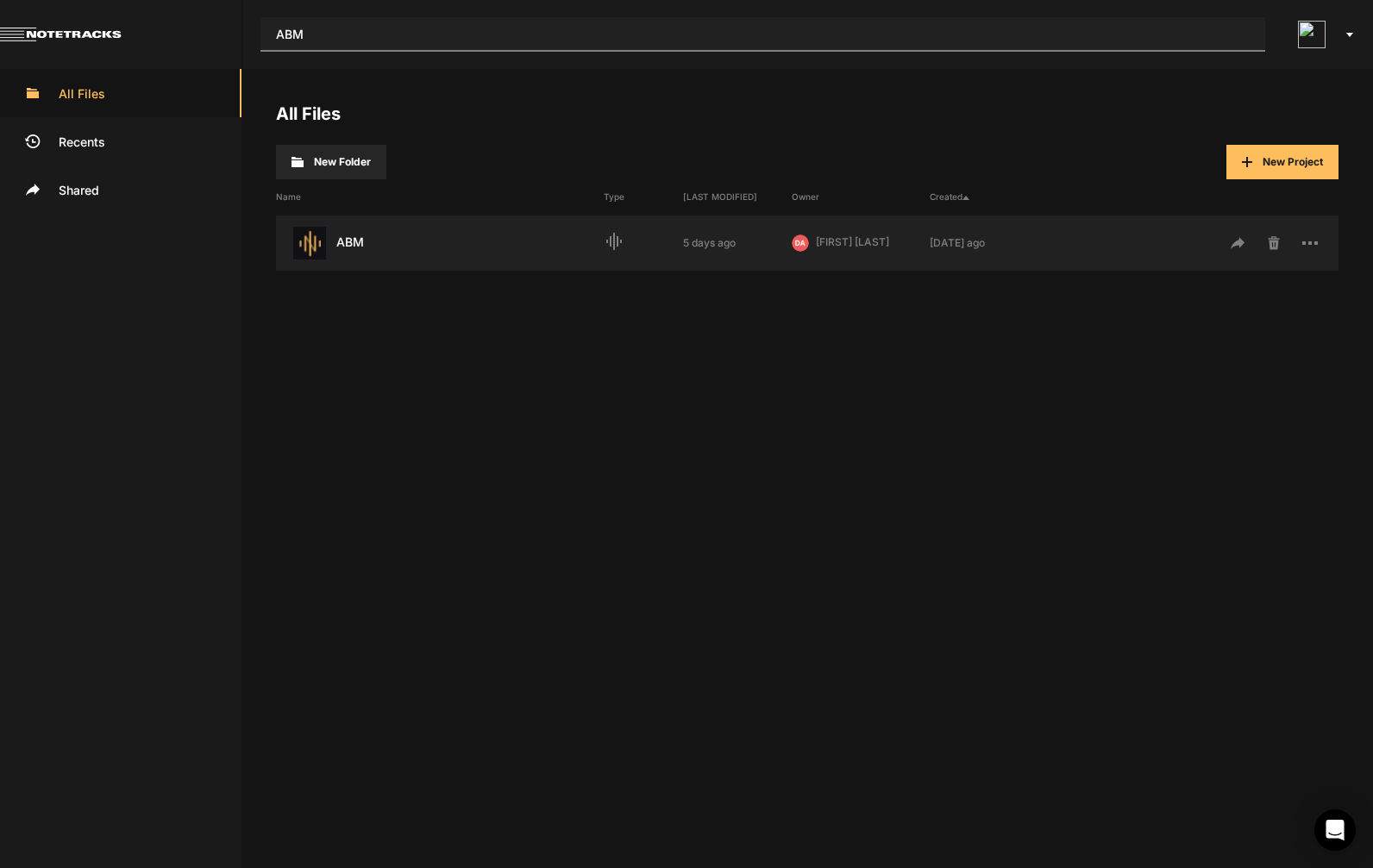 type on "ABM" 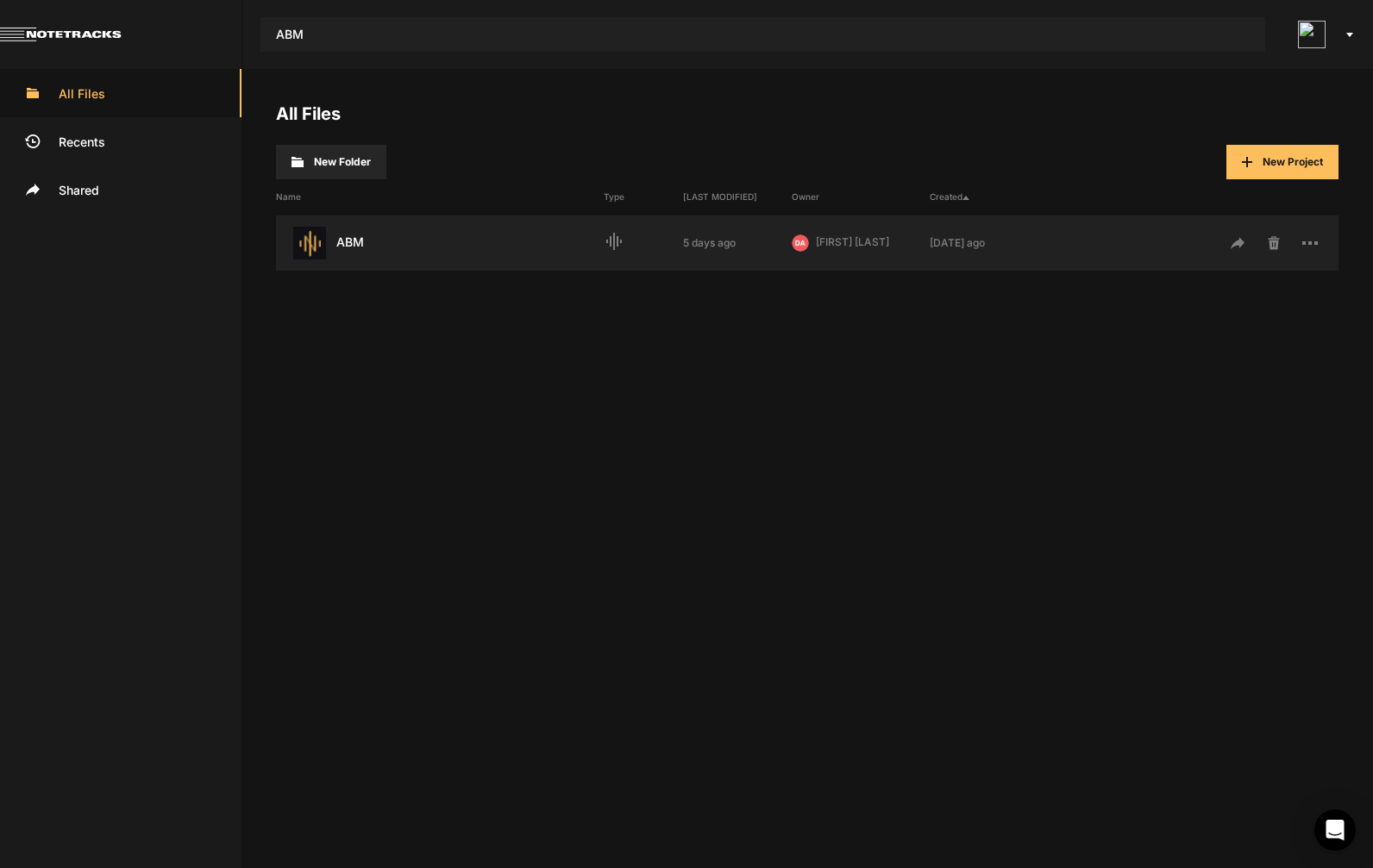 click on "[INITIALS] [LAST MODIFIED]: [TIME_AGO]" at bounding box center [440, 243] 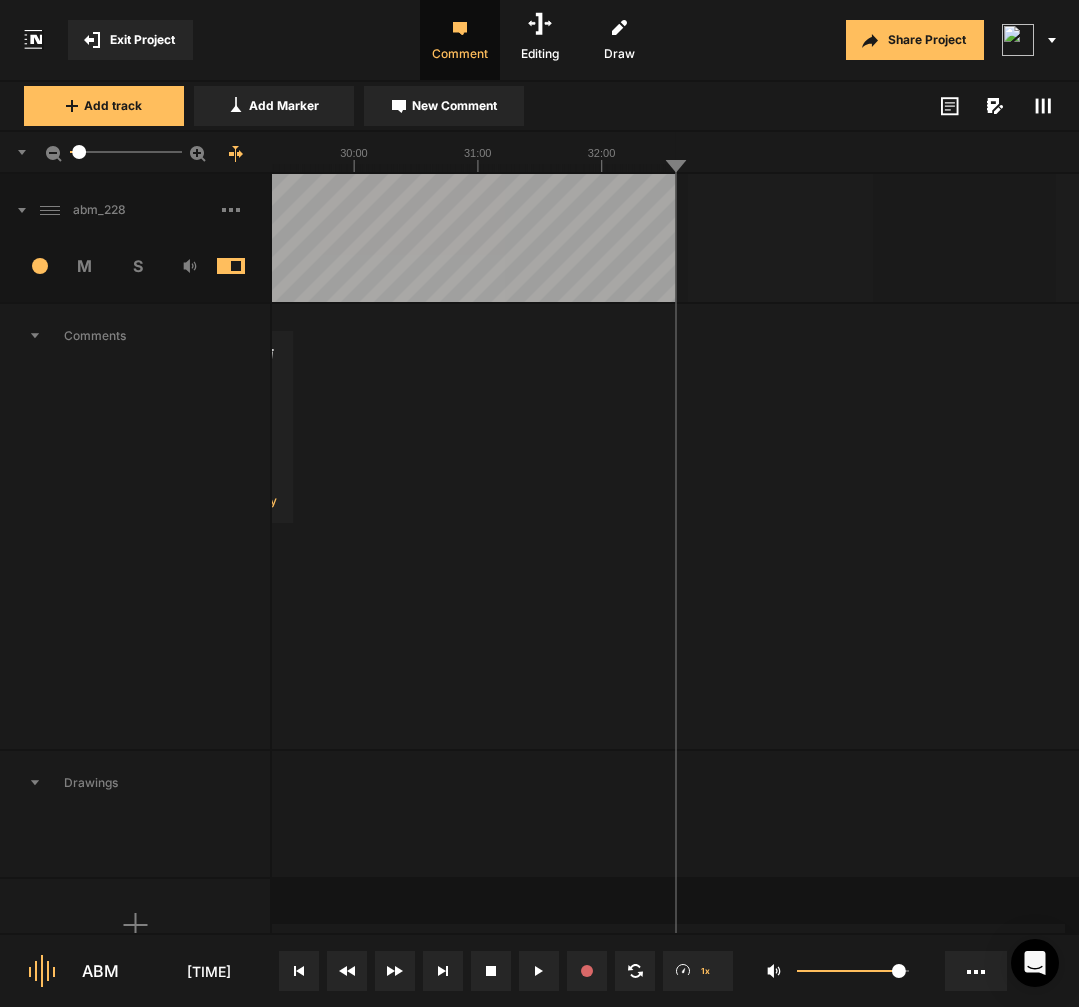 click at bounding box center (299, 971) 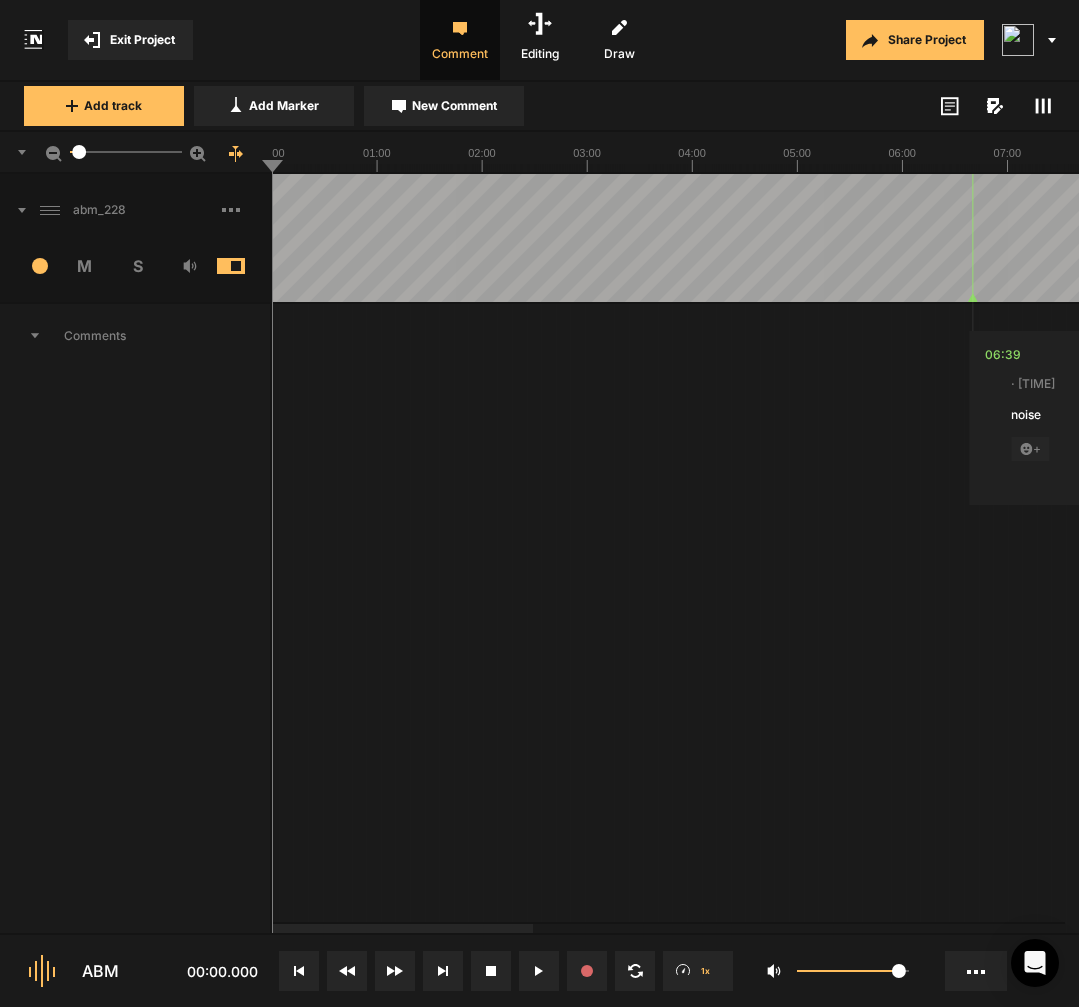 click at bounding box center [299, 971] 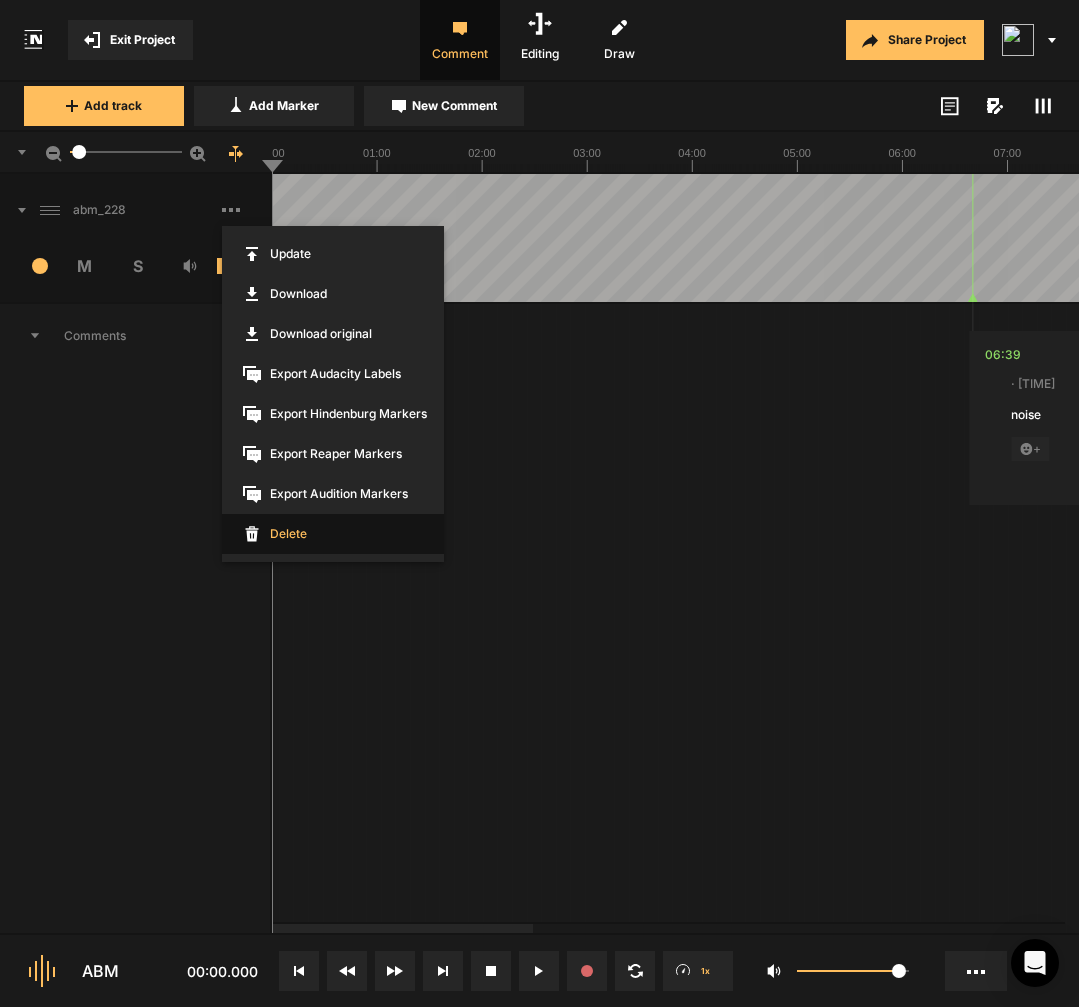 click on "Delete" at bounding box center (333, 534) 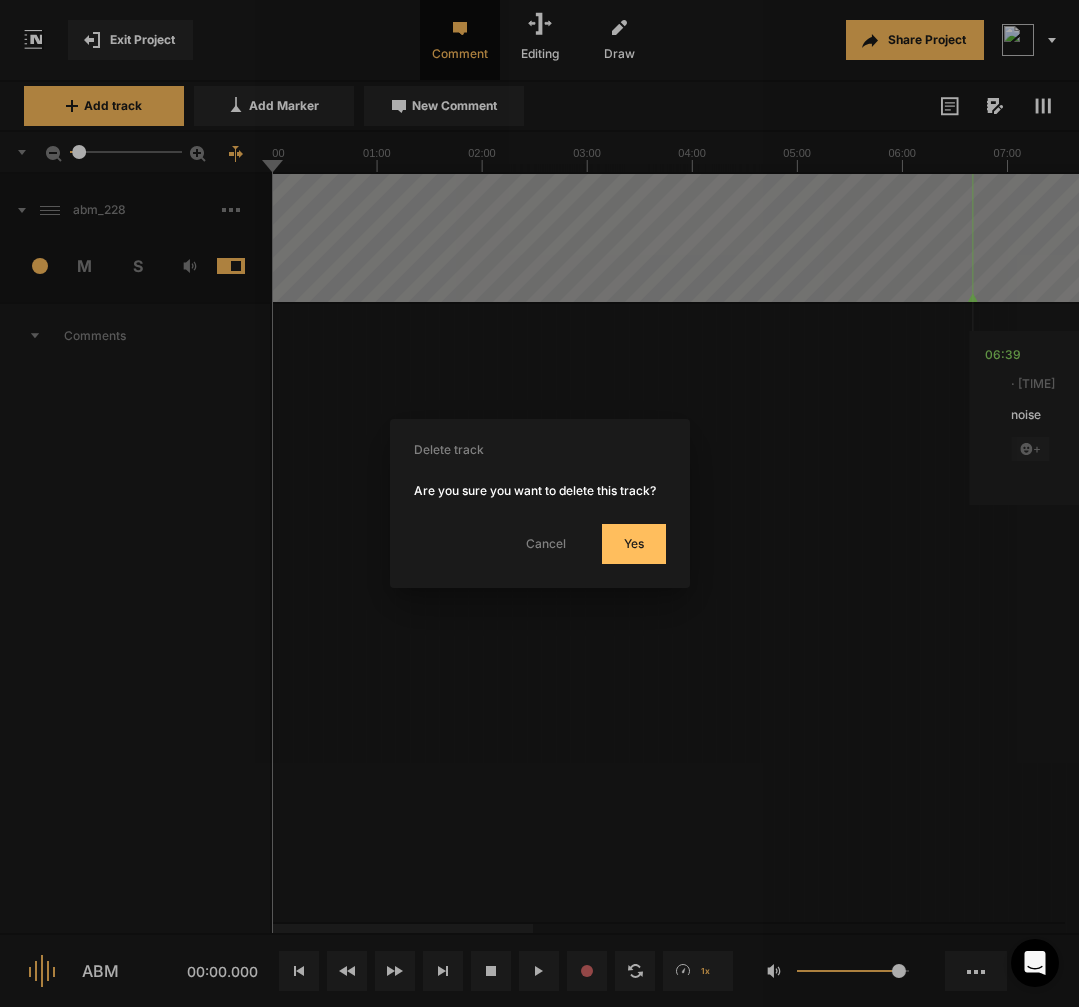 click on "Yes" at bounding box center (634, 544) 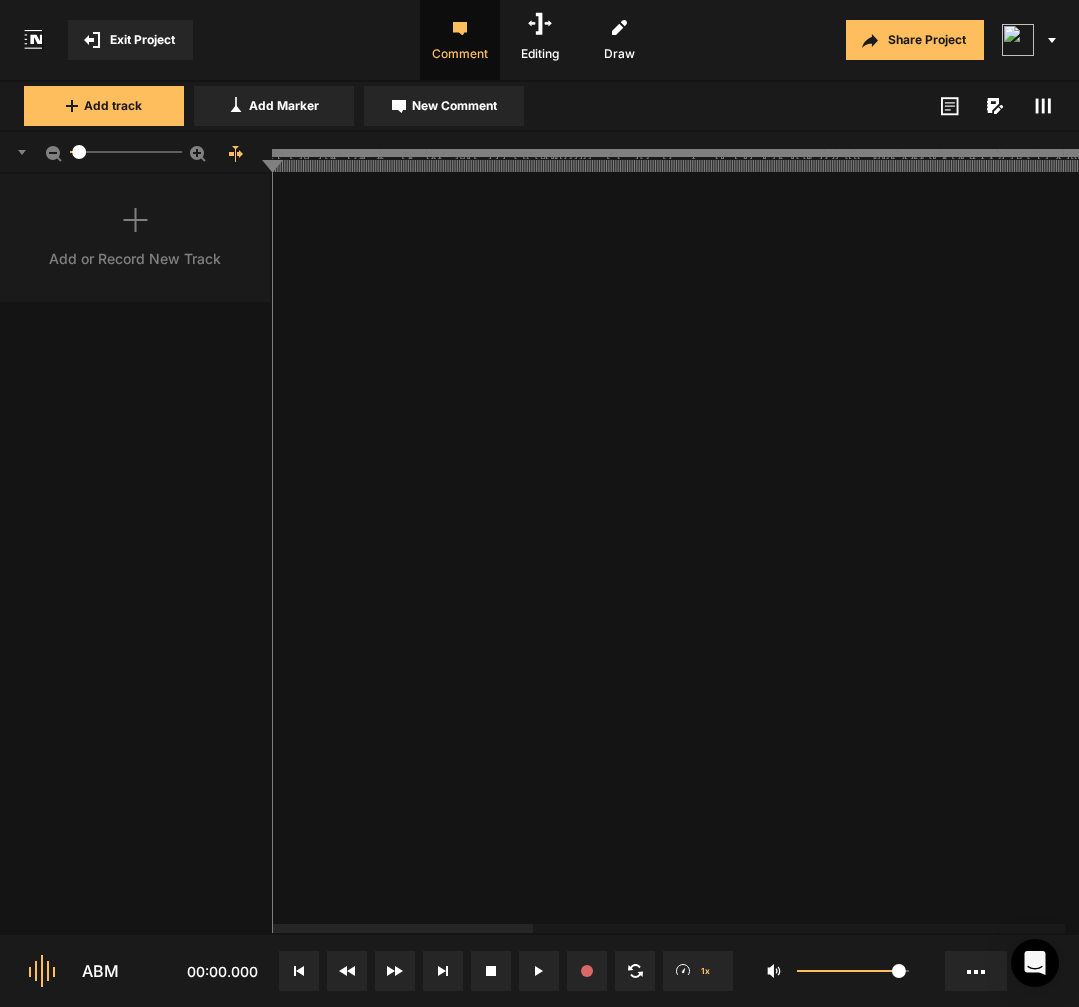 click on "Add track" at bounding box center (104, 106) 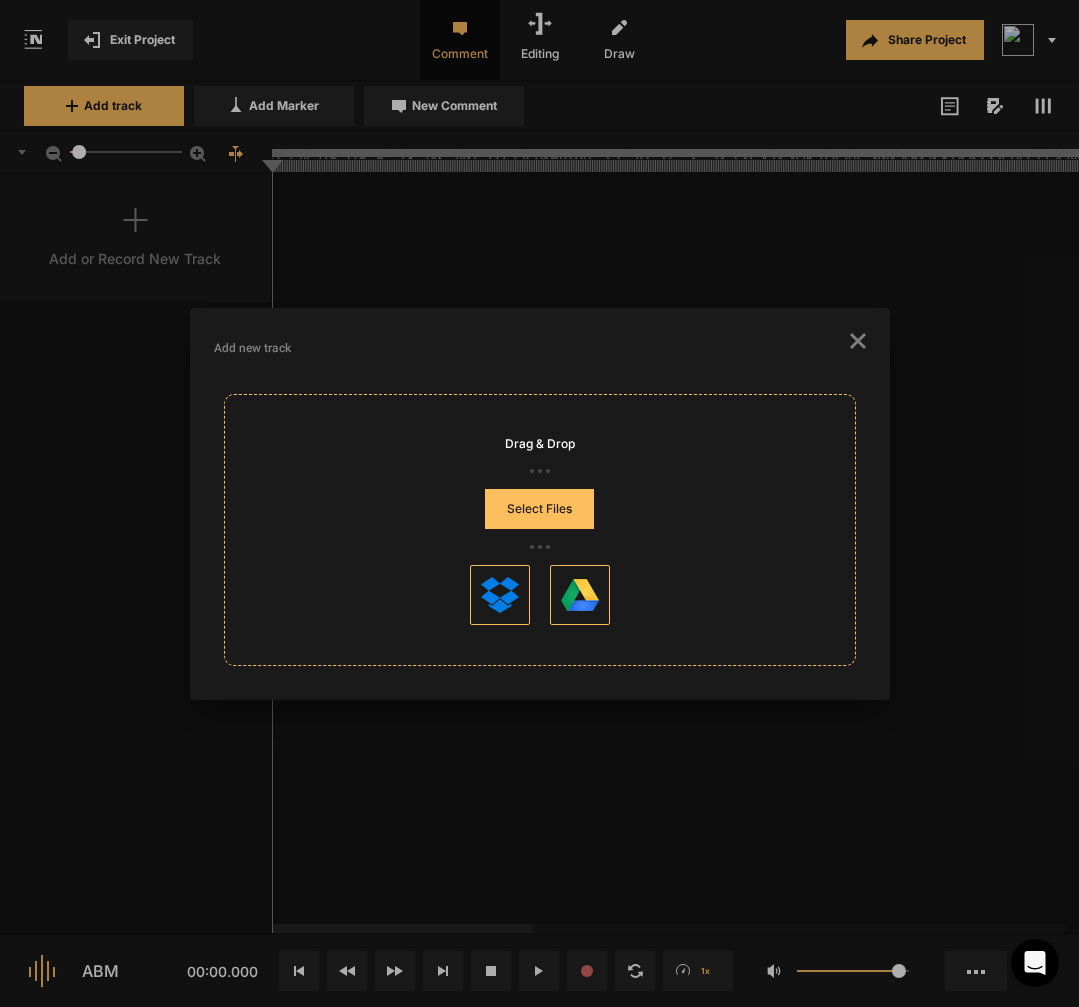 click on "Select Files" at bounding box center [539, 509] 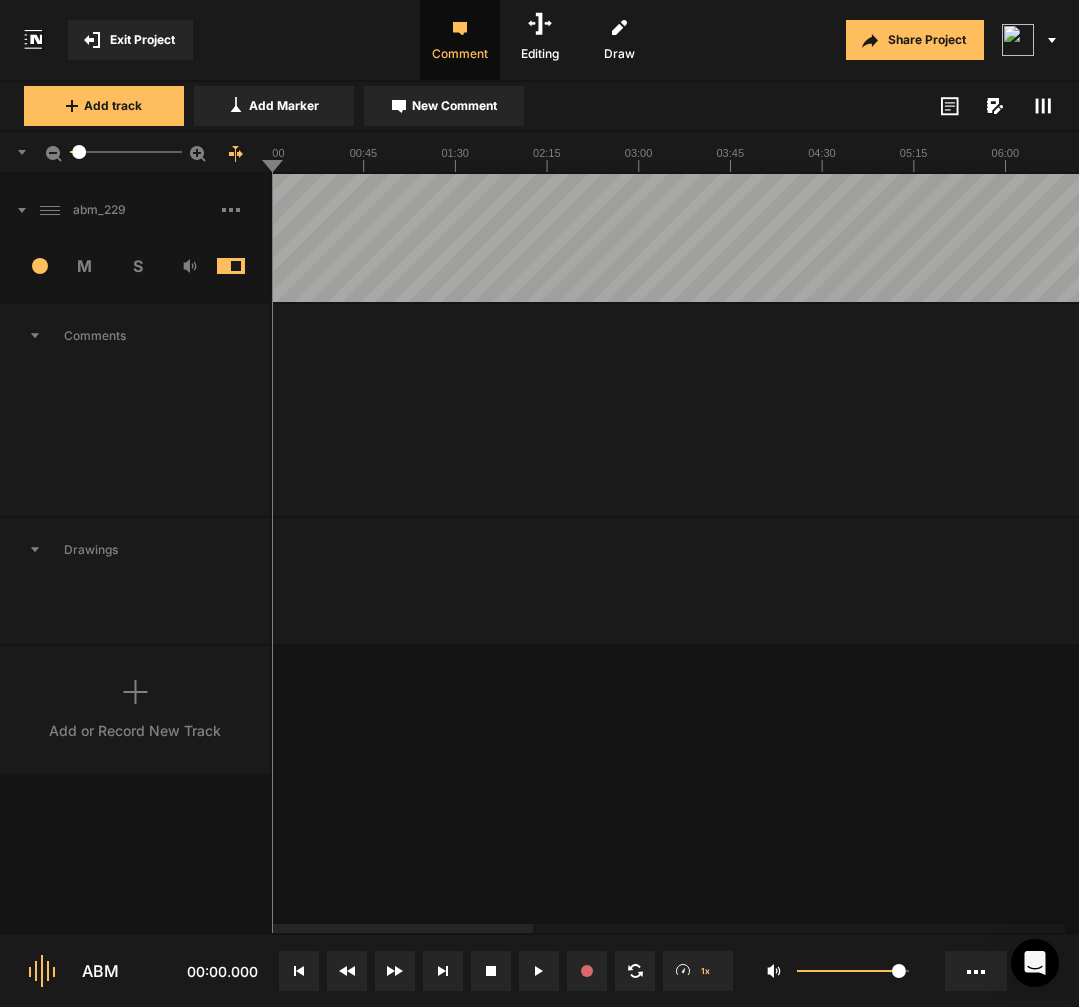click on "[FILENAME]
[TIME] [INITIALS]
Comments
Drawings
Add or Record New Track" at bounding box center (539, 553) 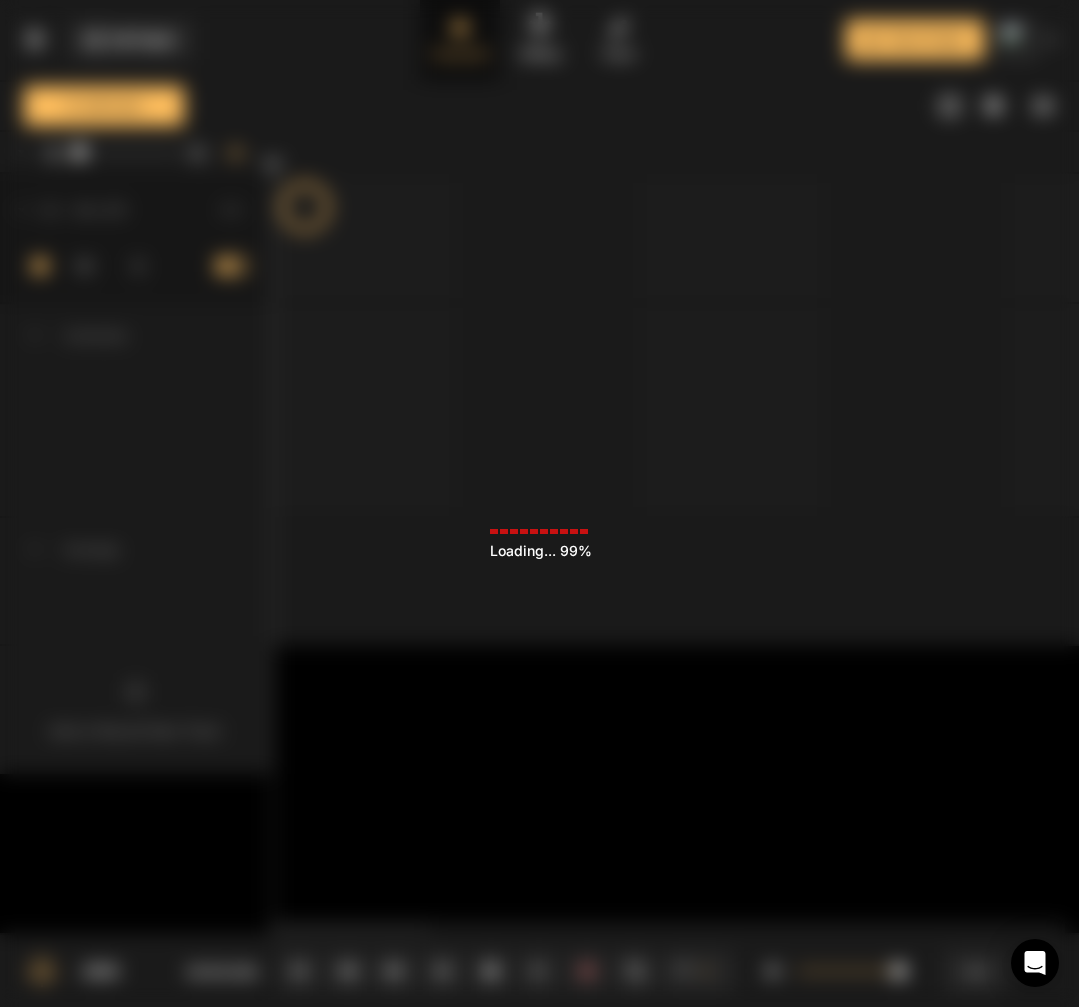 scroll, scrollTop: 0, scrollLeft: 0, axis: both 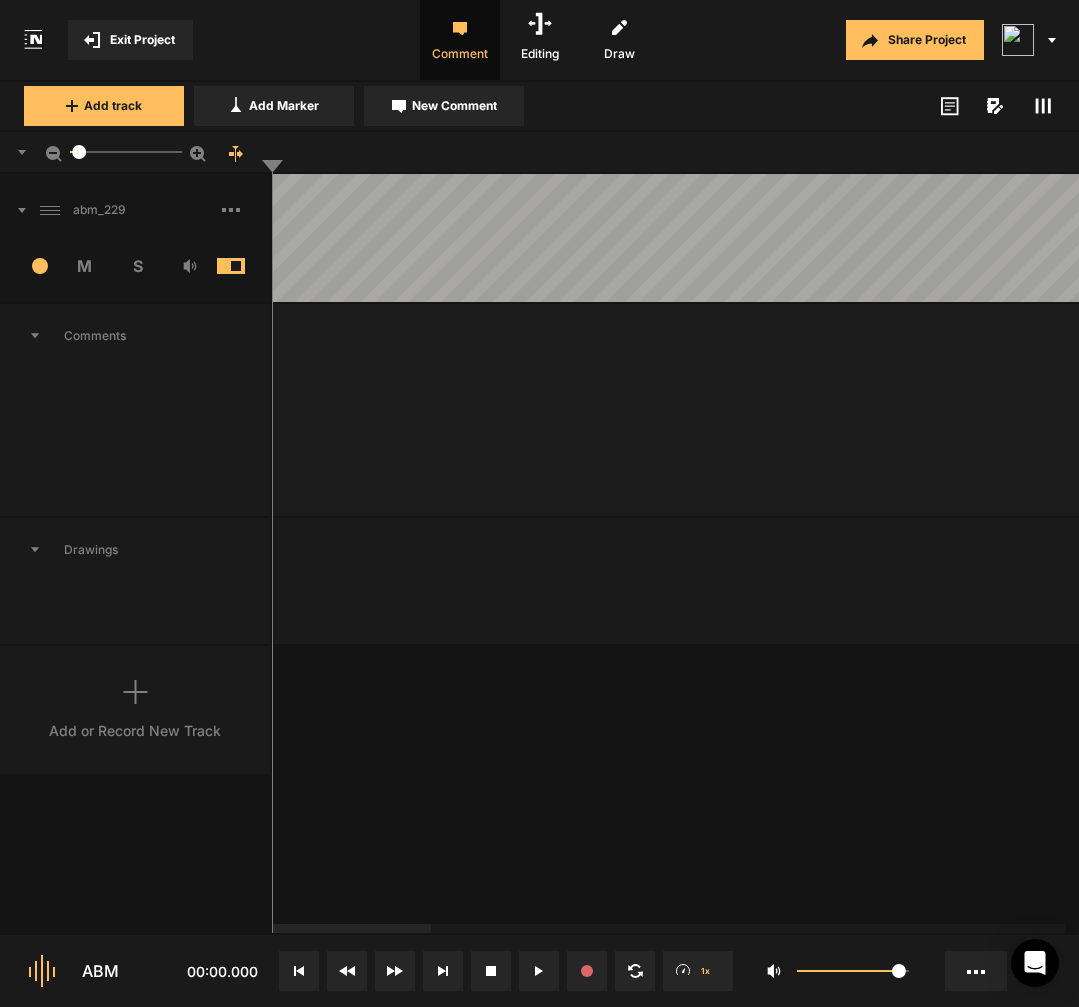 click at bounding box center [2290, 410] 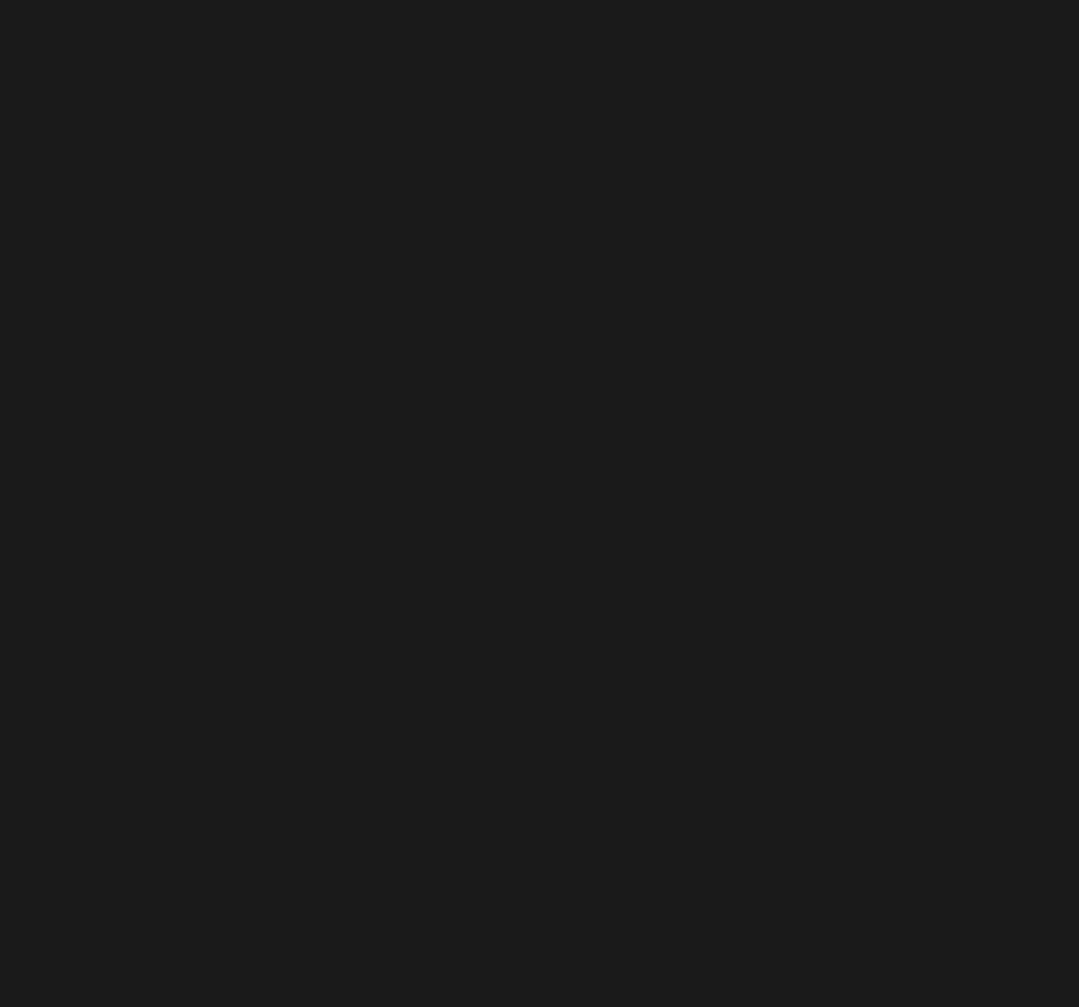 scroll, scrollTop: 0, scrollLeft: 0, axis: both 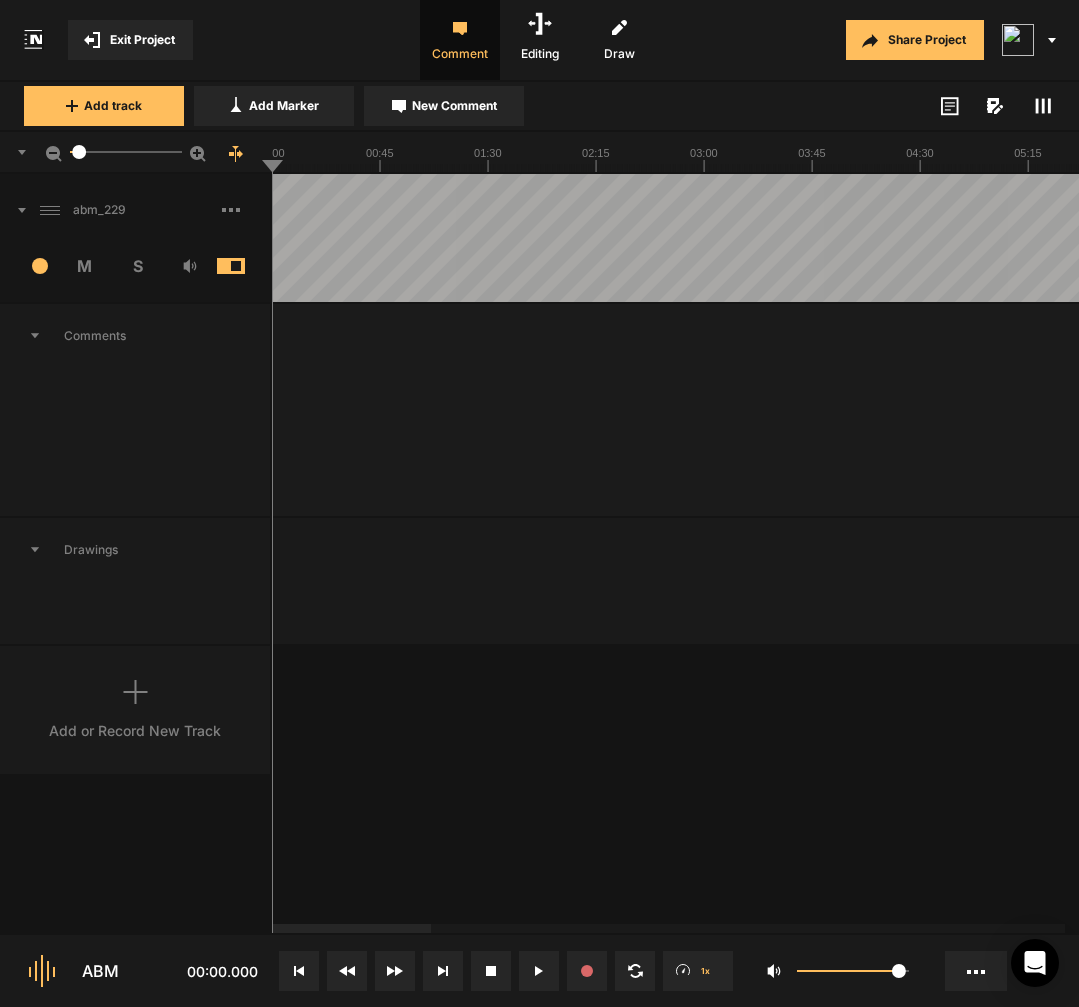 click at bounding box center (539, 971) 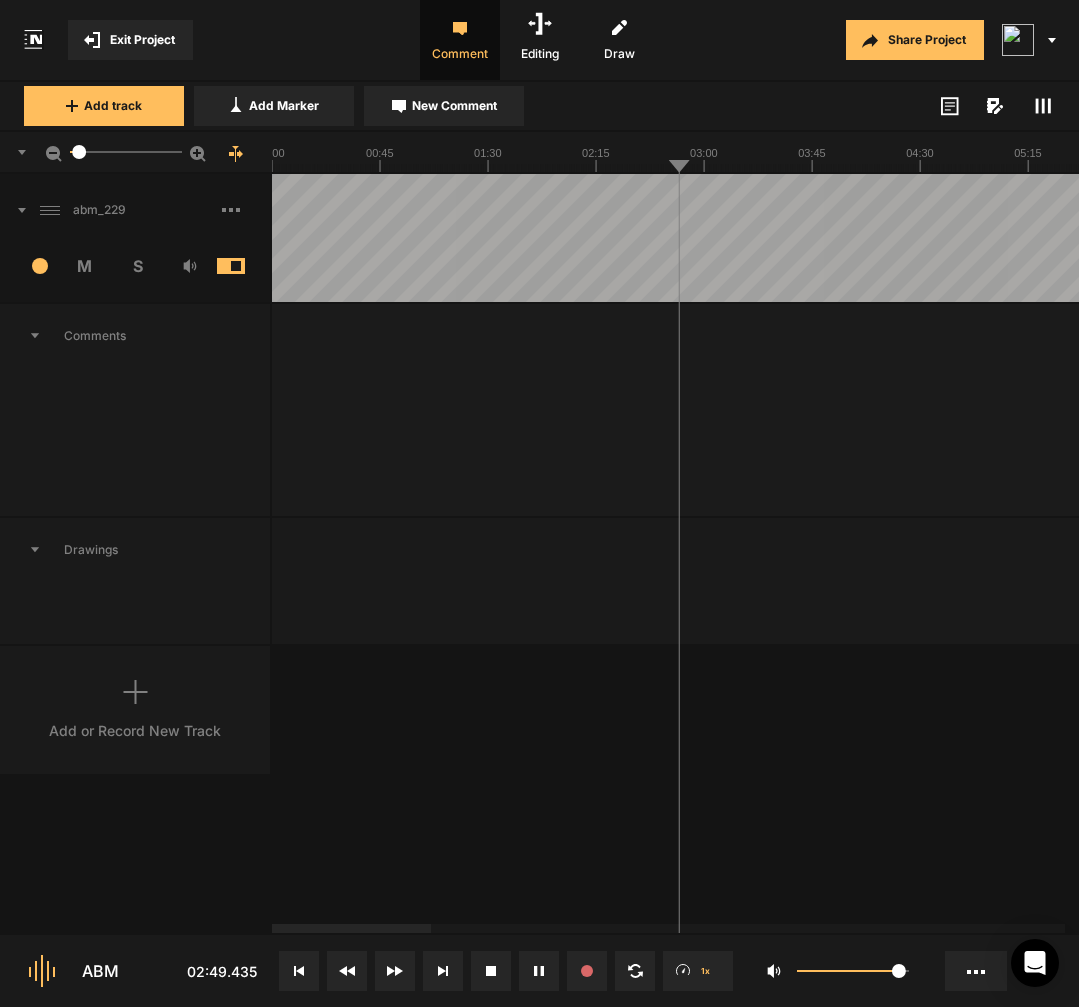 click at bounding box center [299, 971] 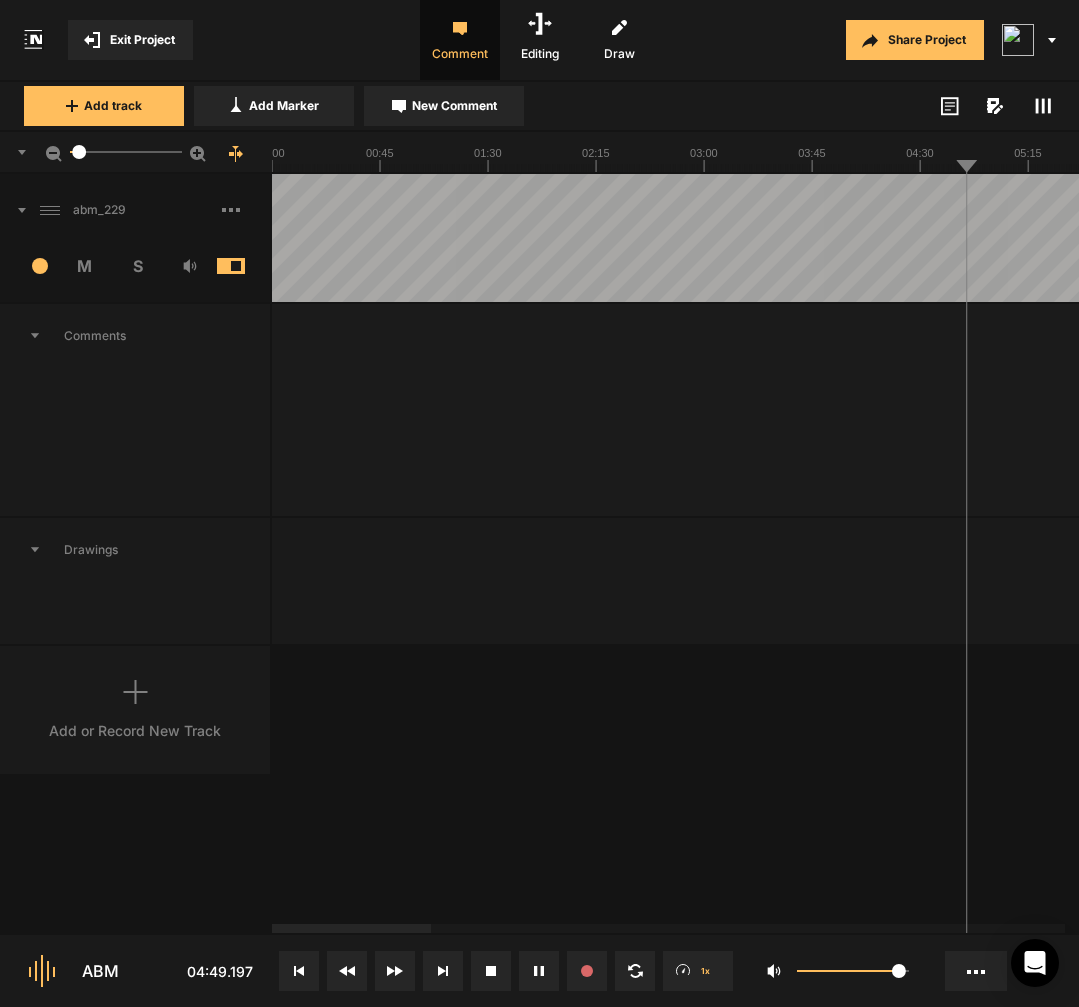 click at bounding box center [2289, 238] 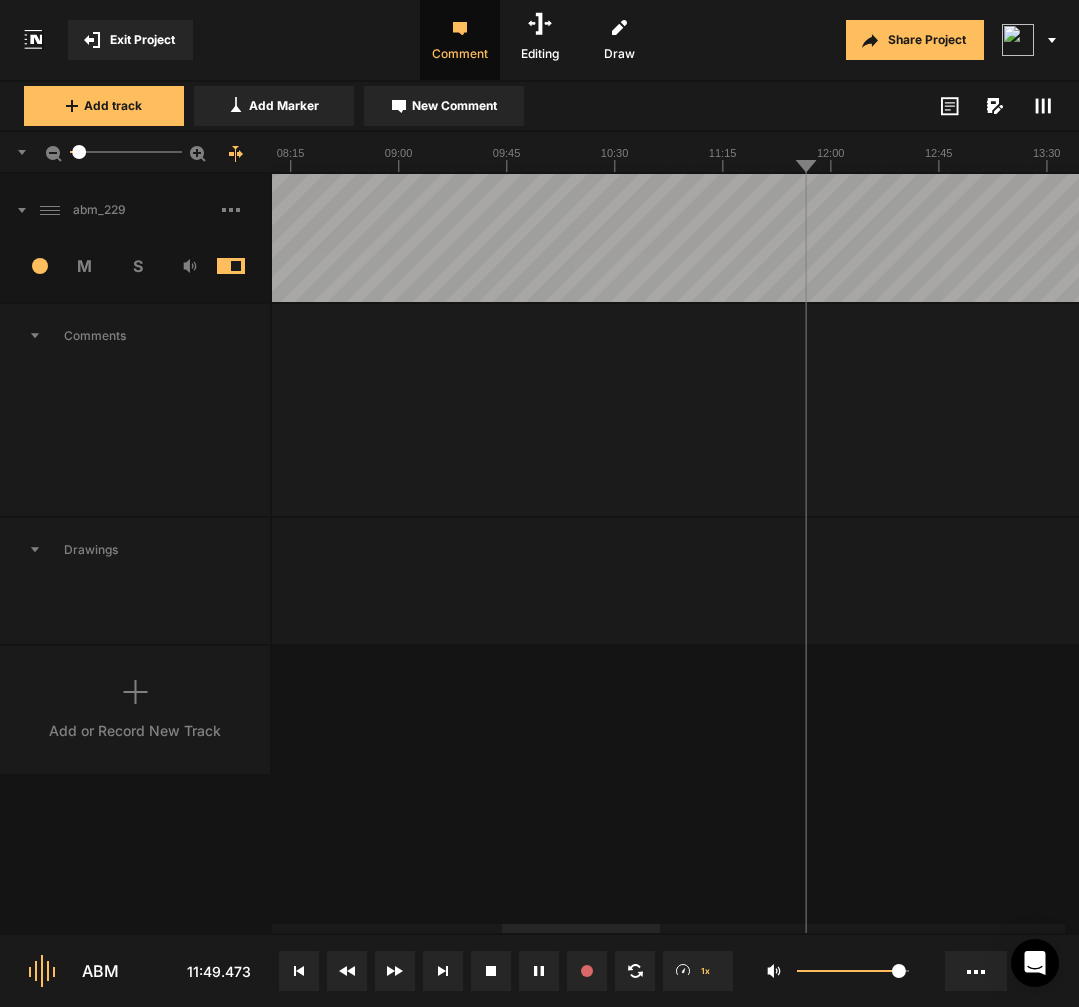 click at bounding box center [1119, 238] 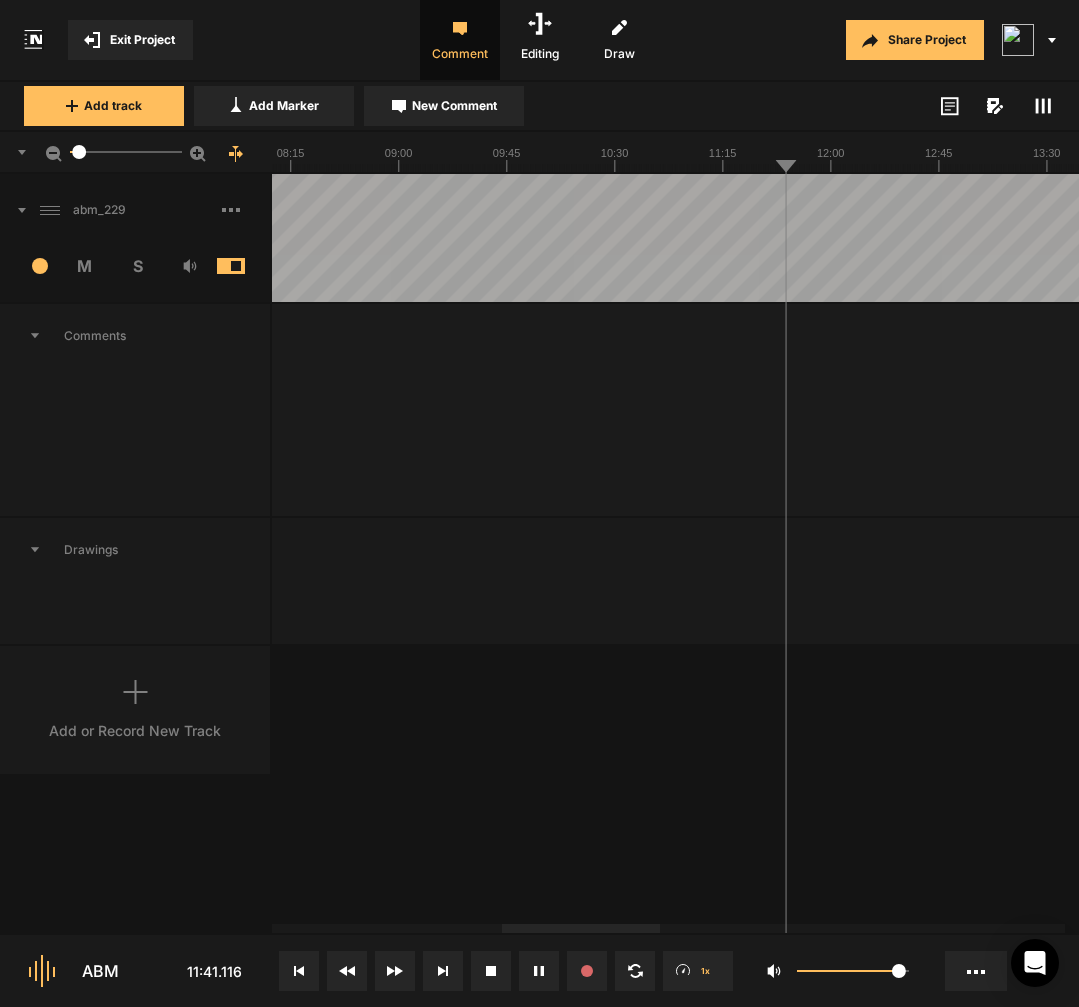 click at bounding box center (1119, 238) 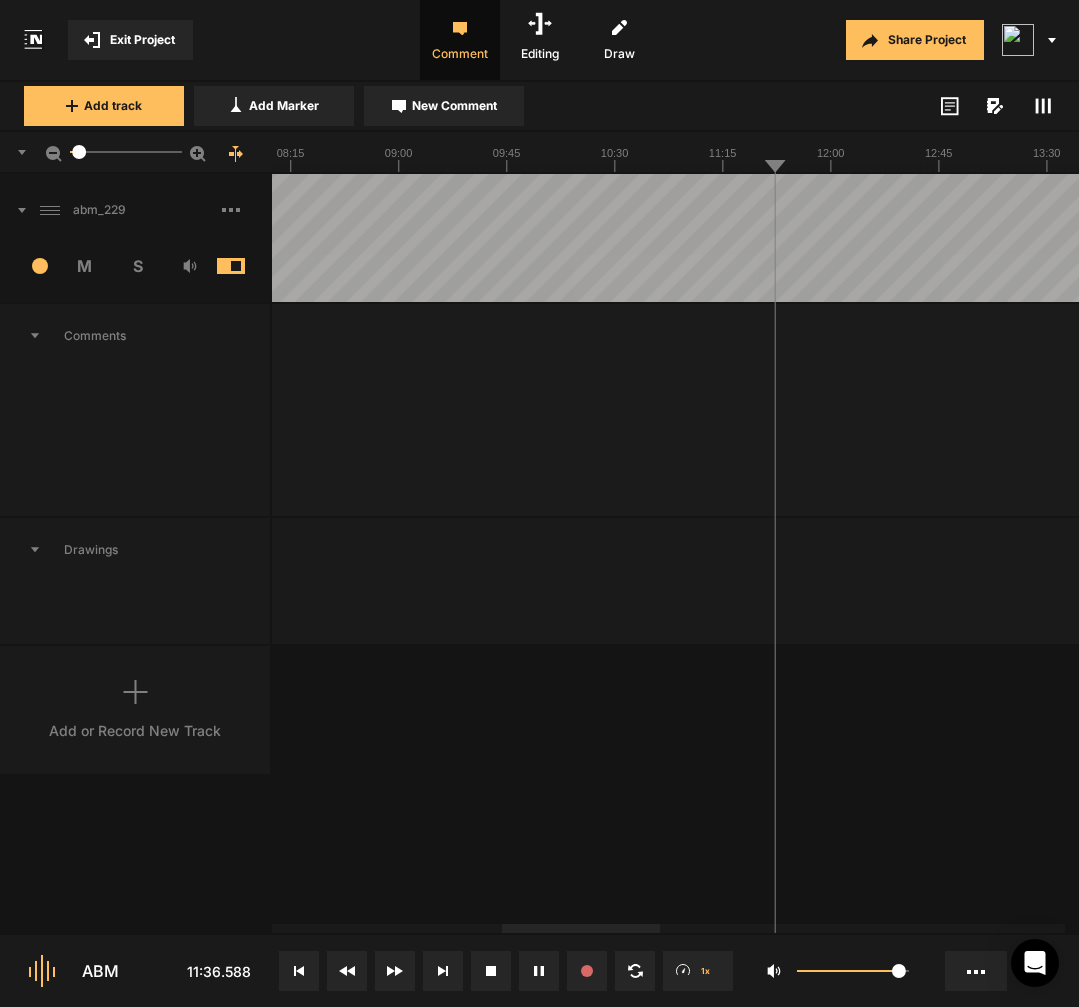 click at bounding box center [2290, 410] 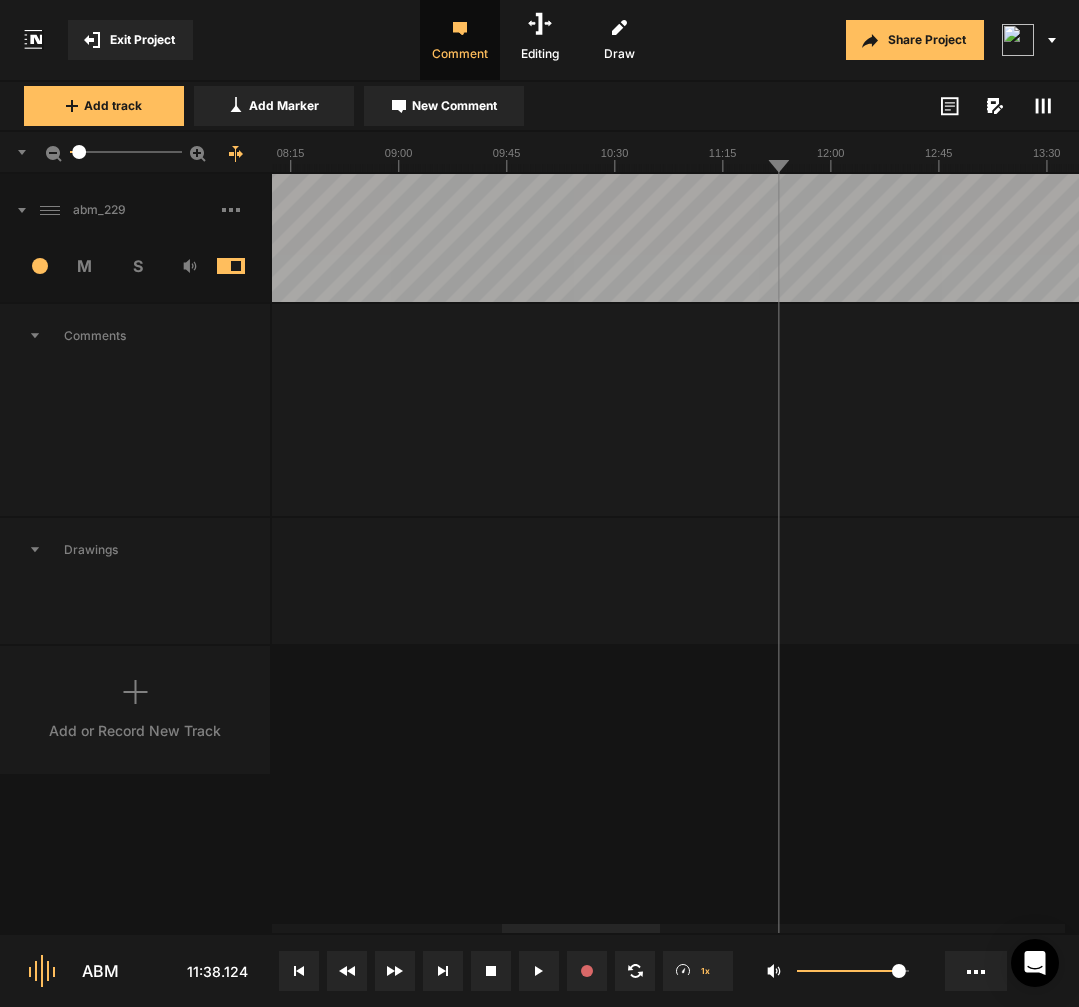 click at bounding box center [1119, 238] 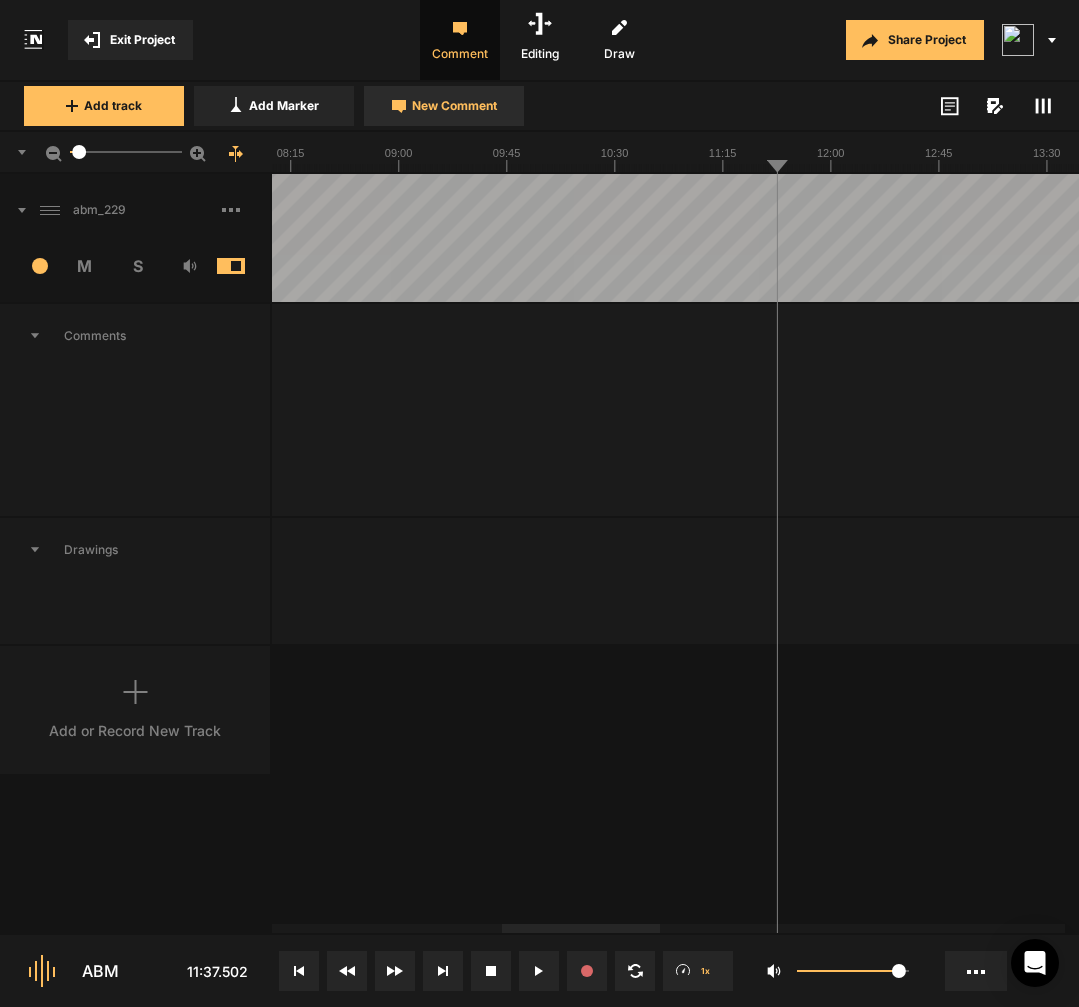 click on "New Comment" at bounding box center (444, 106) 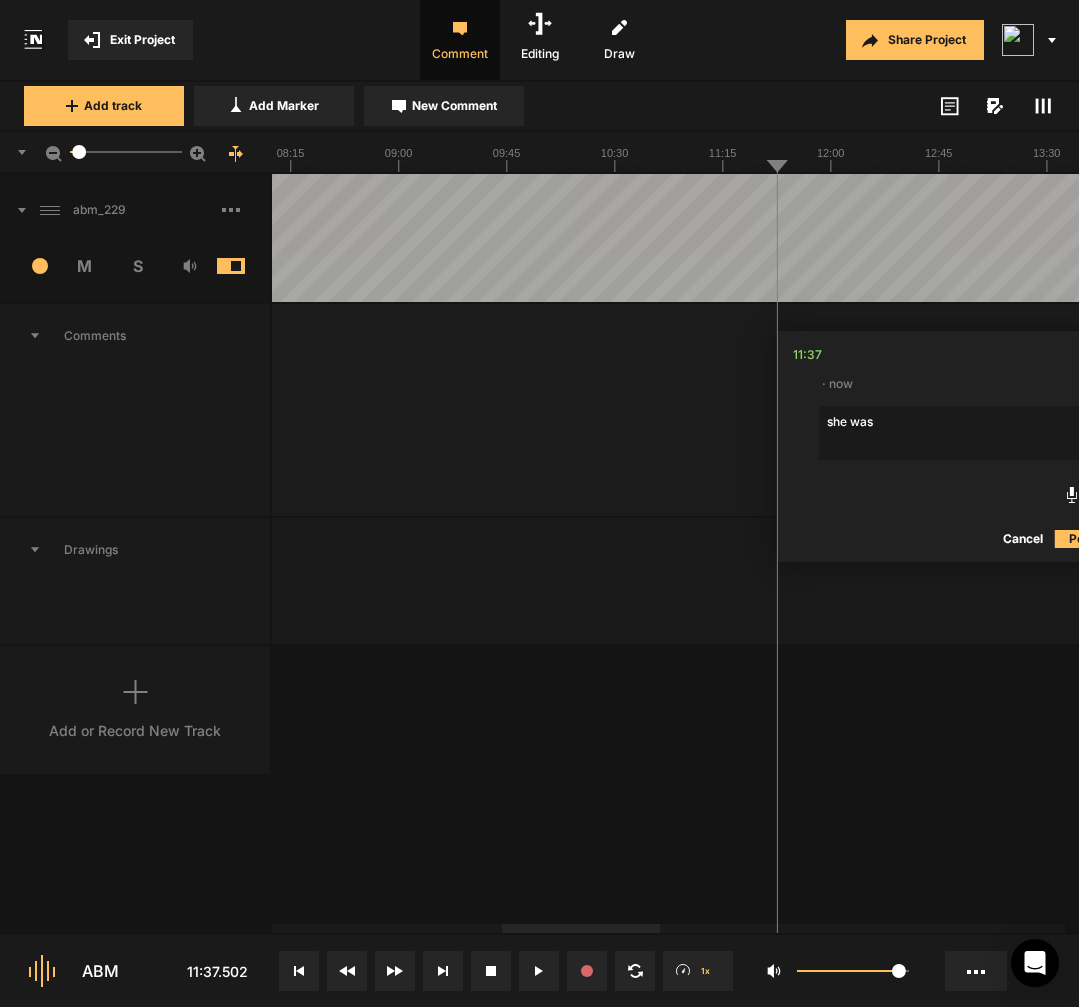 click on "she was" at bounding box center [951, 433] 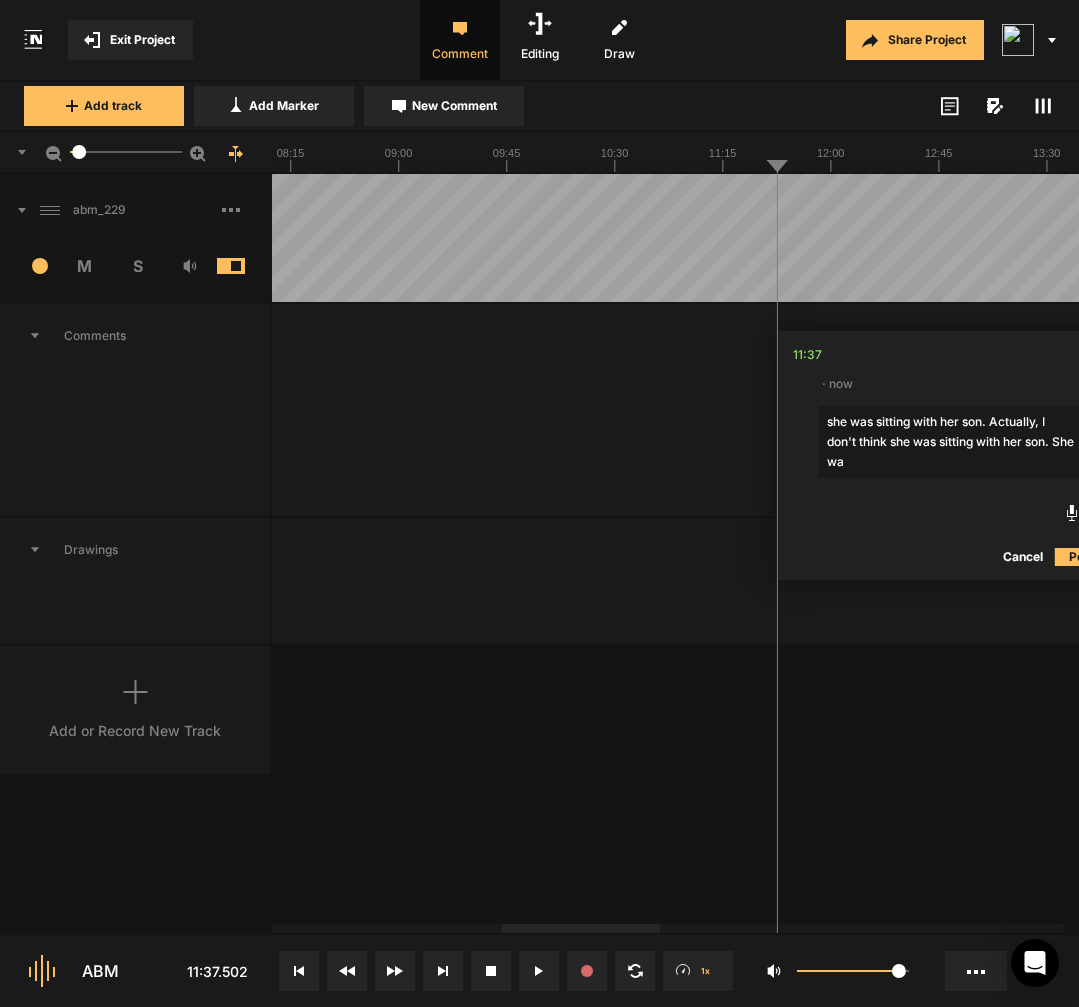 click on "she was sitting with her son. Actually, I don't think she was sitting with her son. She wa" at bounding box center [951, 444] 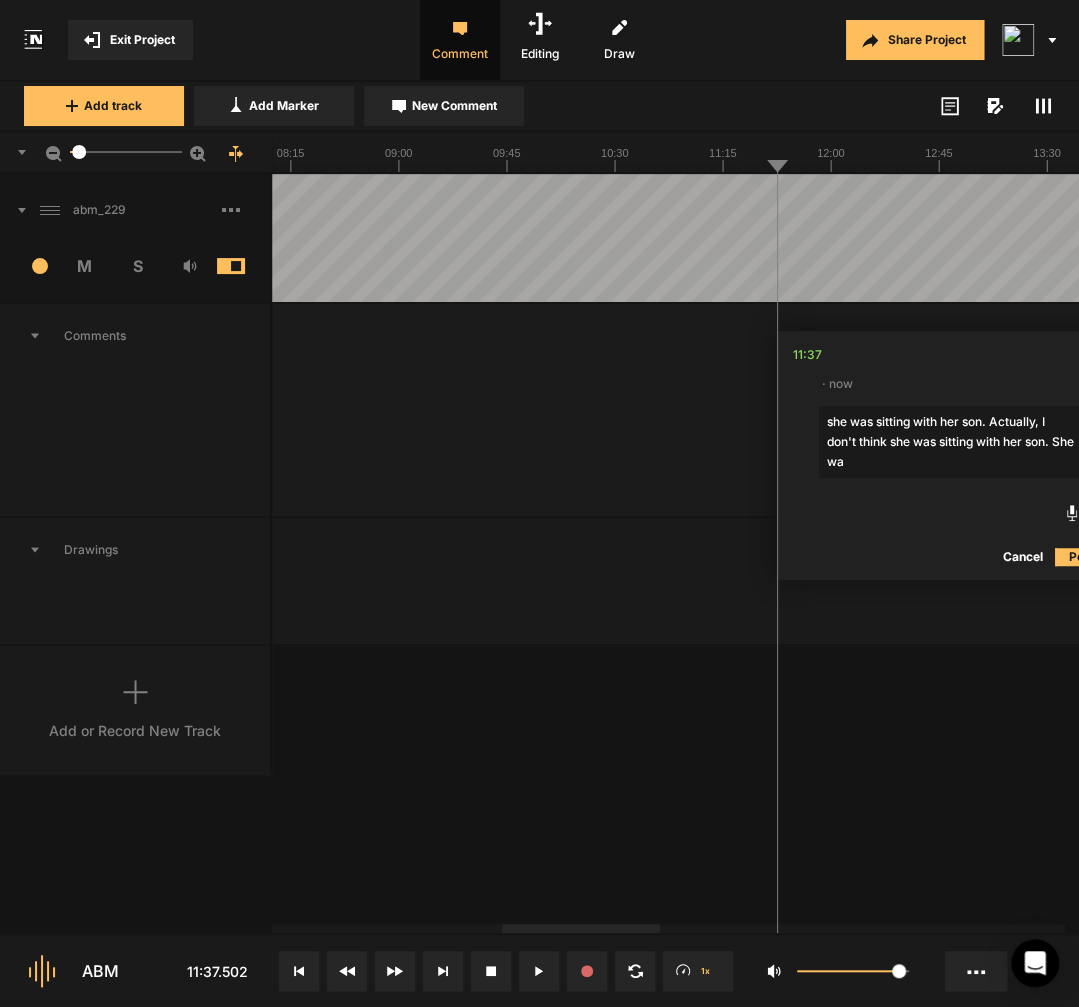 scroll, scrollTop: 0, scrollLeft: 0, axis: both 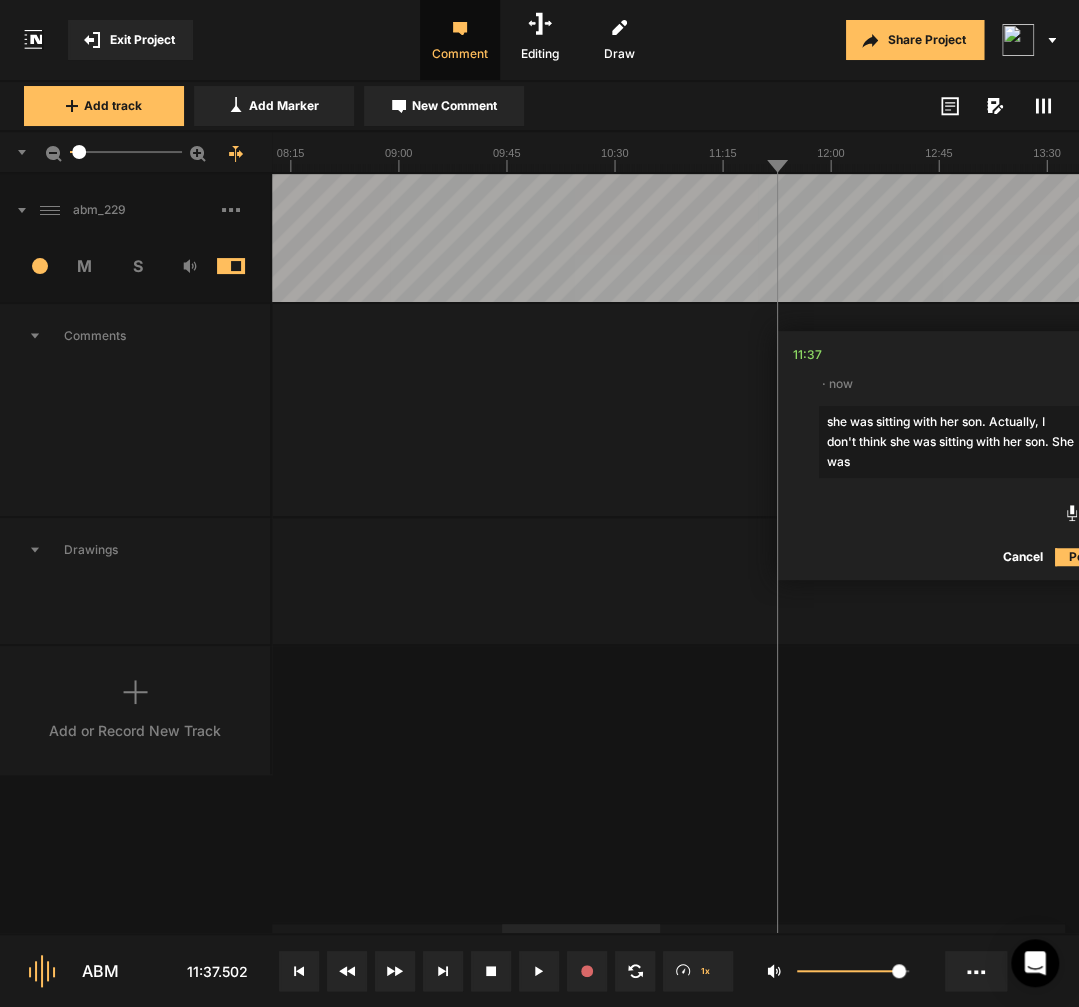 paste on "at her son's swim meet," 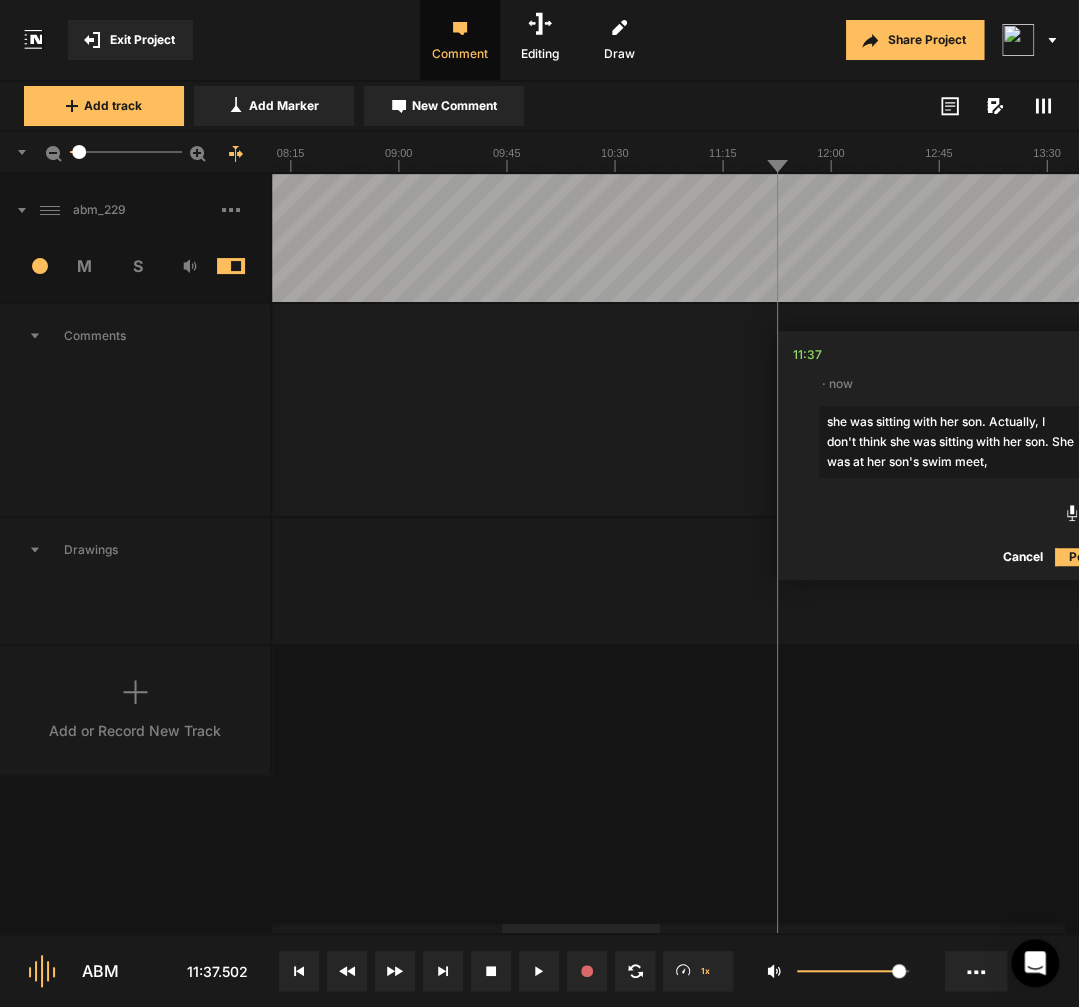 click on "she was sitting with her son. Actually, I don't think she was sitting with her son. She was at her son's swim meet," at bounding box center [951, 442] 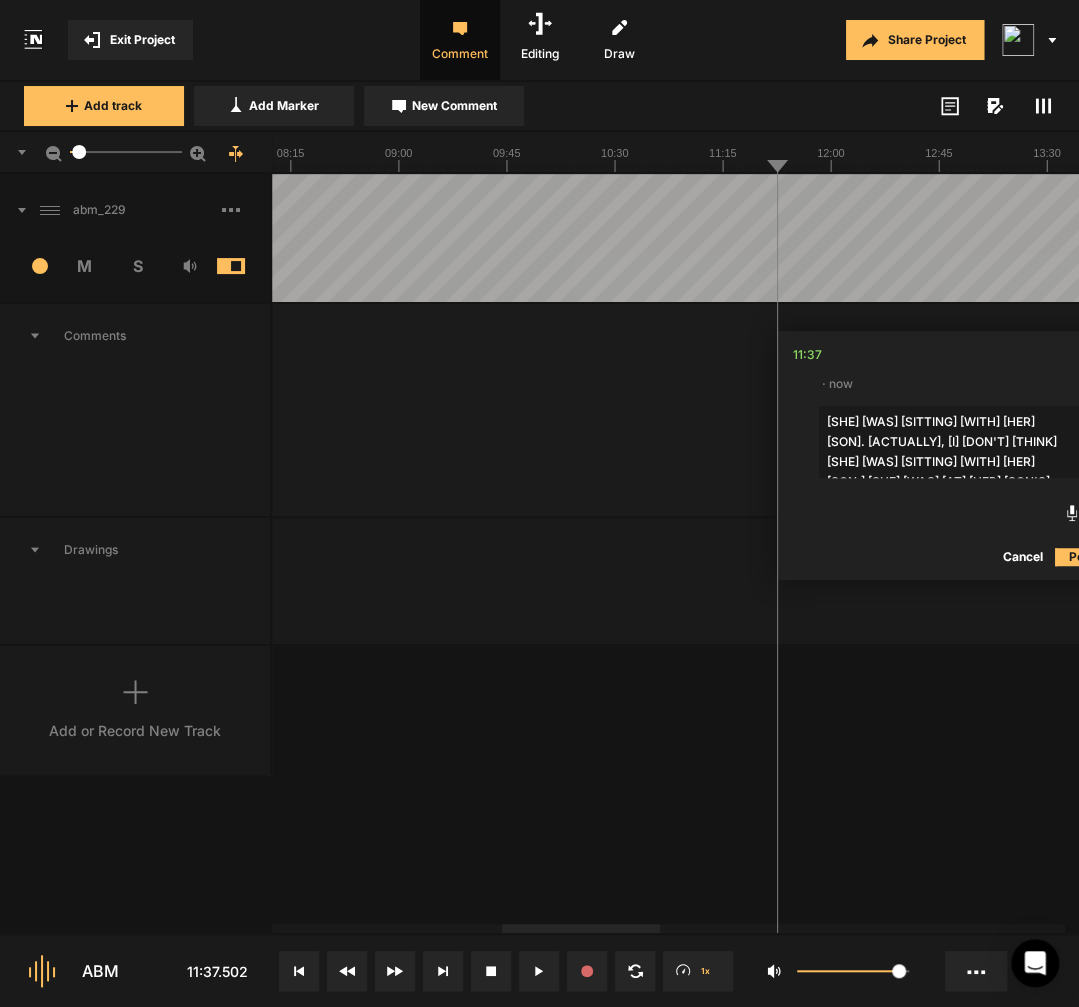 click on "[SHE] [WAS] [SITTING] [WITH] [HER] [SON]. [ACTUALLY], [I] [DON'T] [THINK] [SHE] [WAS] [SITTING] [WITH] [HER] [SON.] [SHE] [WAS] [AT] [HER] [SON'S] [SWIM] [MEET," at bounding box center (951, 442) 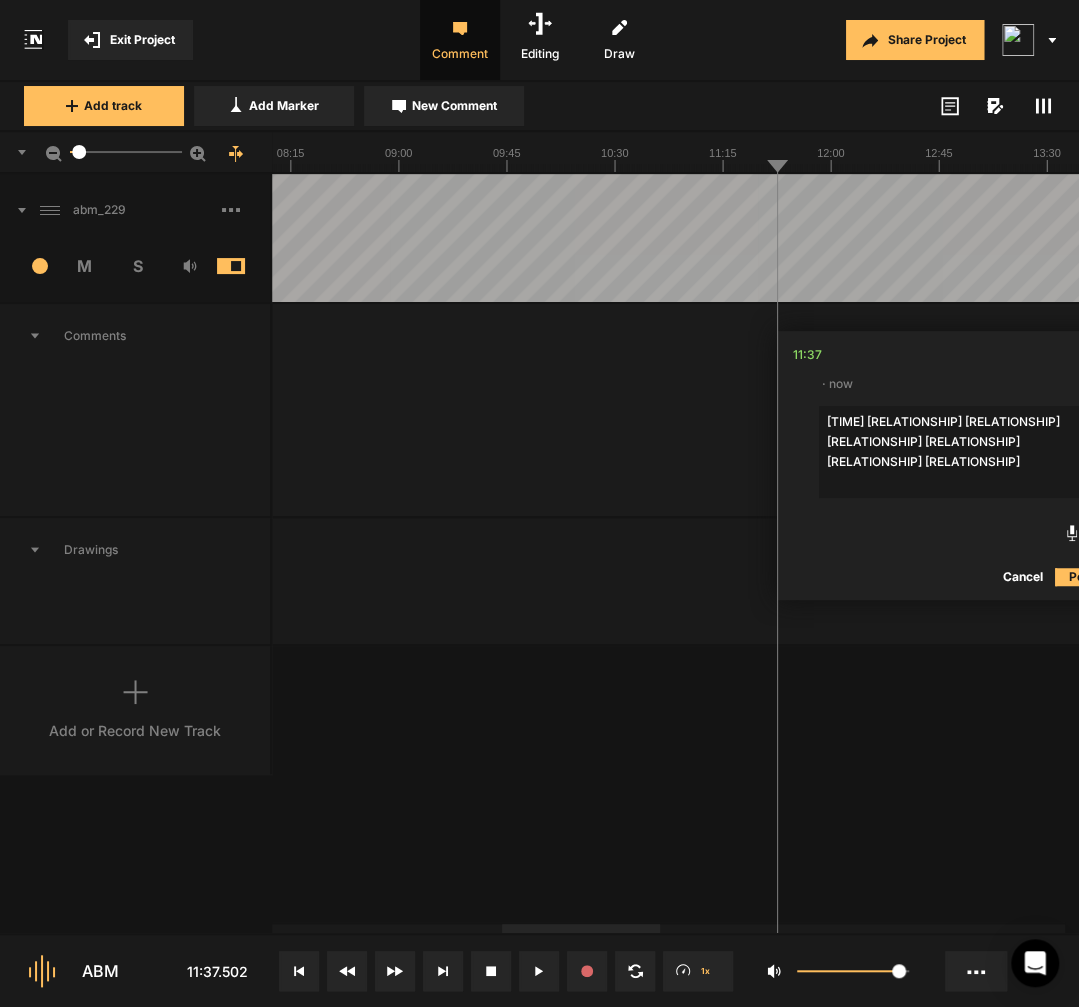scroll, scrollTop: 0, scrollLeft: 0, axis: both 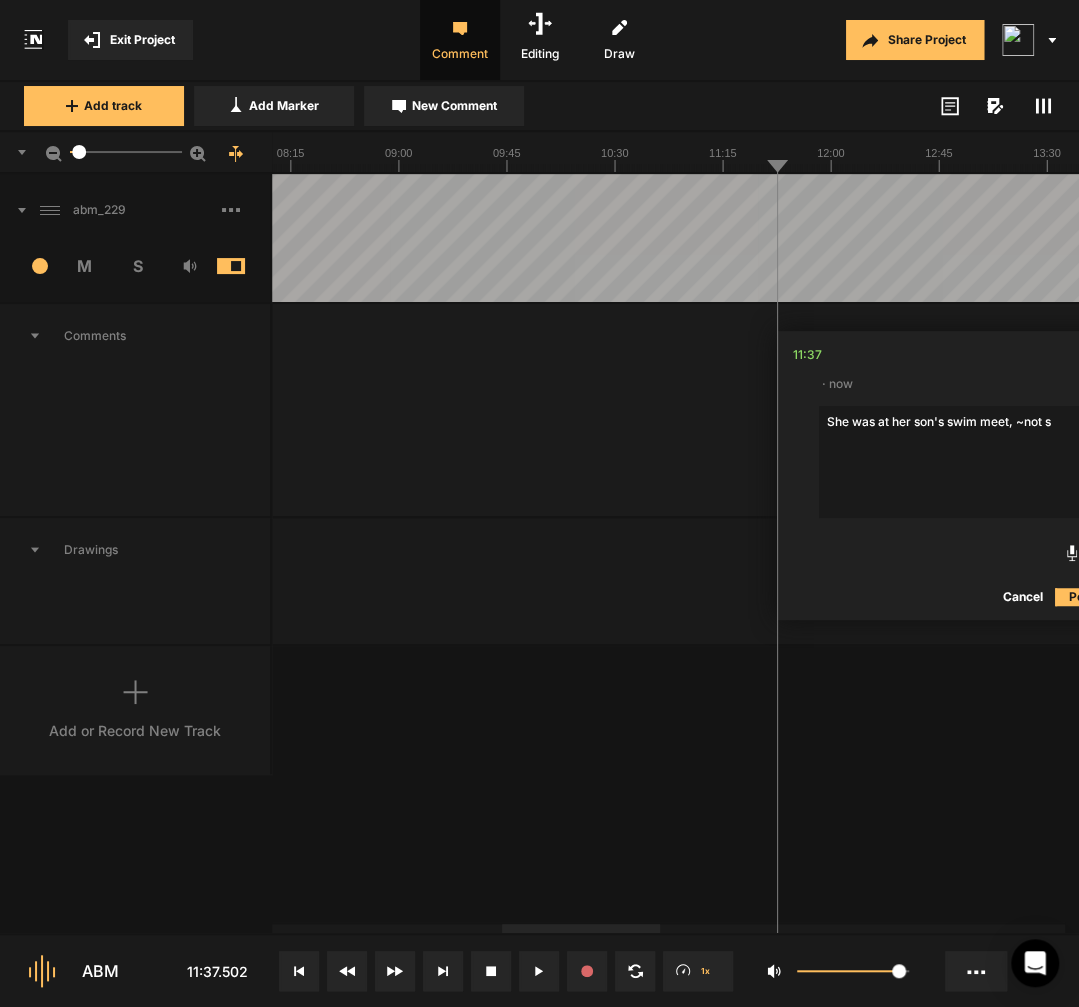 type on "[TIME] [TIME] [TIME] [TIME] [TIME] [TIME] [TIME] [TIME] [TIME] [TIME] [TIME] [TIME] [she was sitting with her son. Actually, I don't think she was sitting with her son.] She was at her son's swim meet,
~not su" 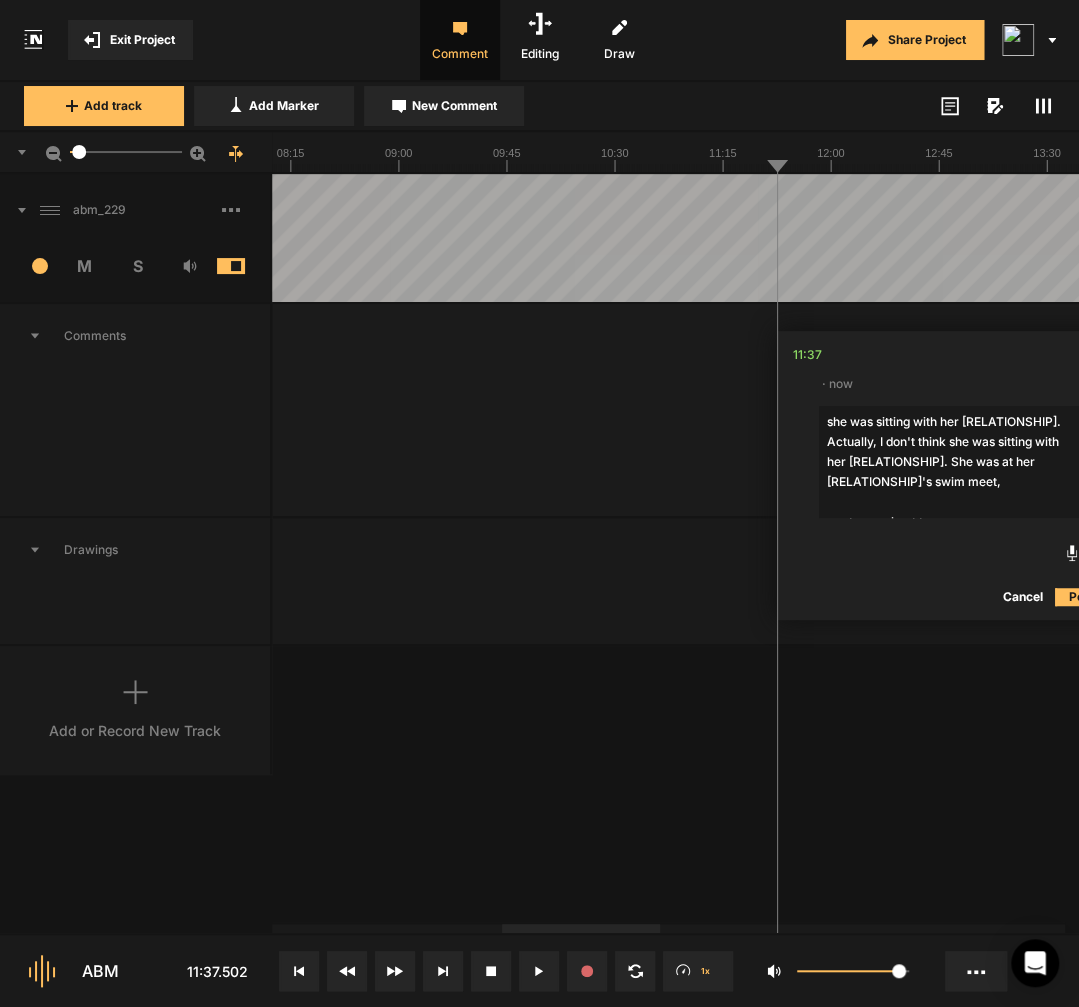 scroll, scrollTop: 0, scrollLeft: 0, axis: both 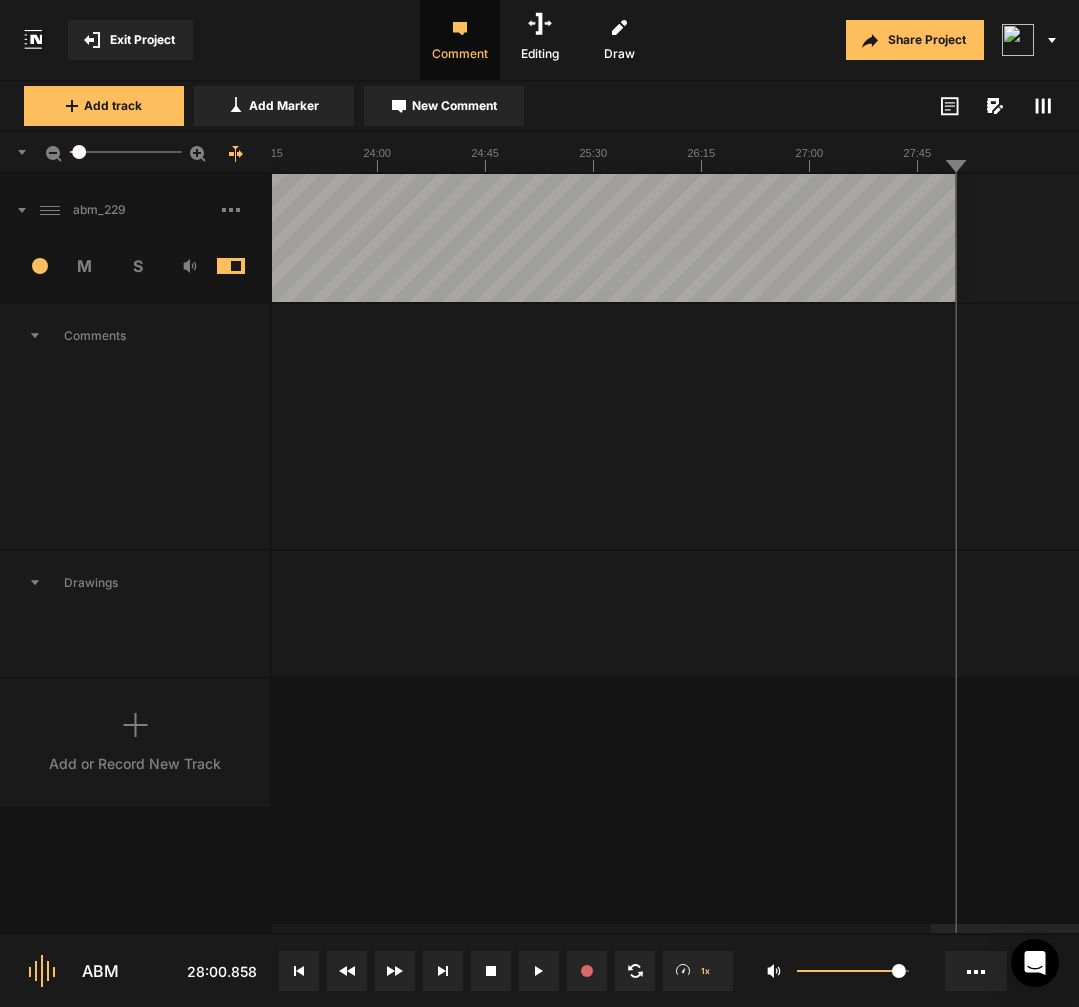 click at bounding box center (299, 971) 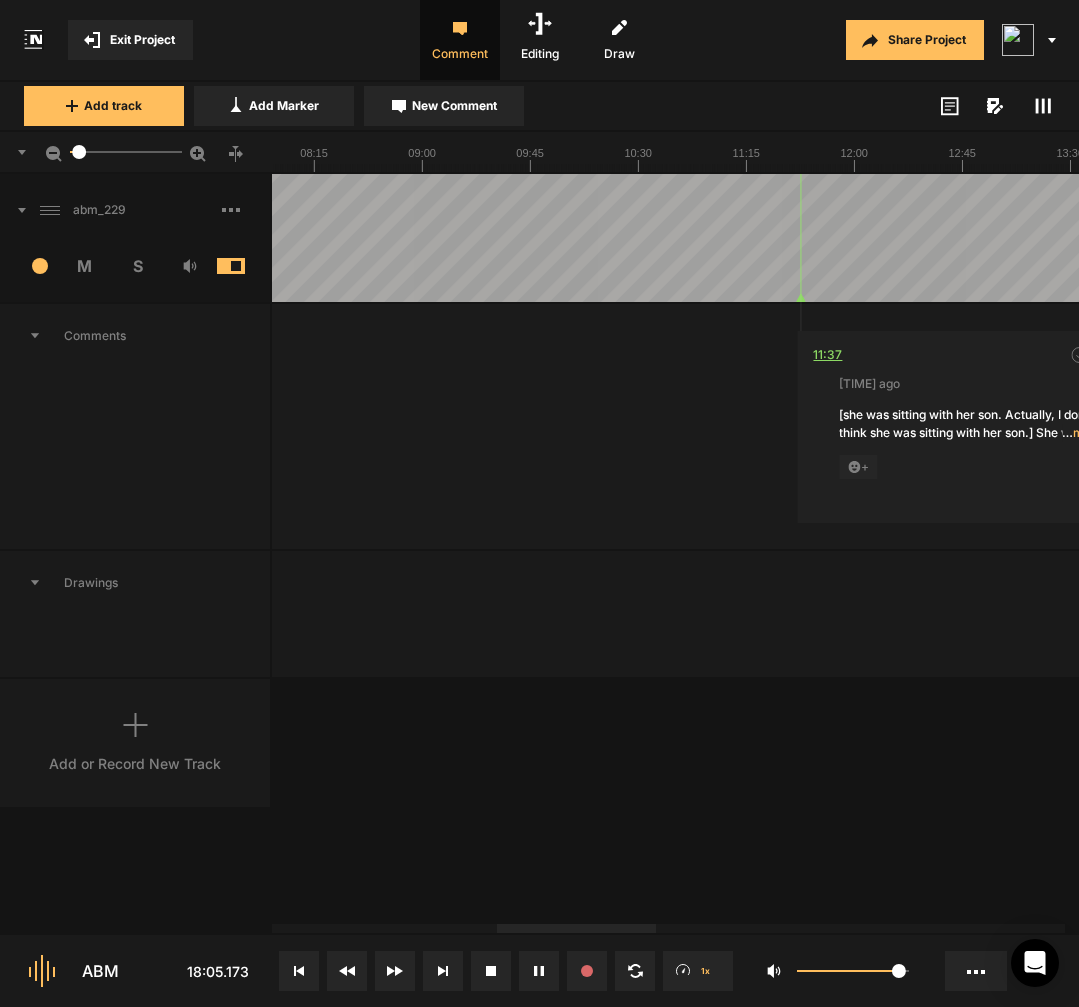 click on "11:37" at bounding box center [827, 355] 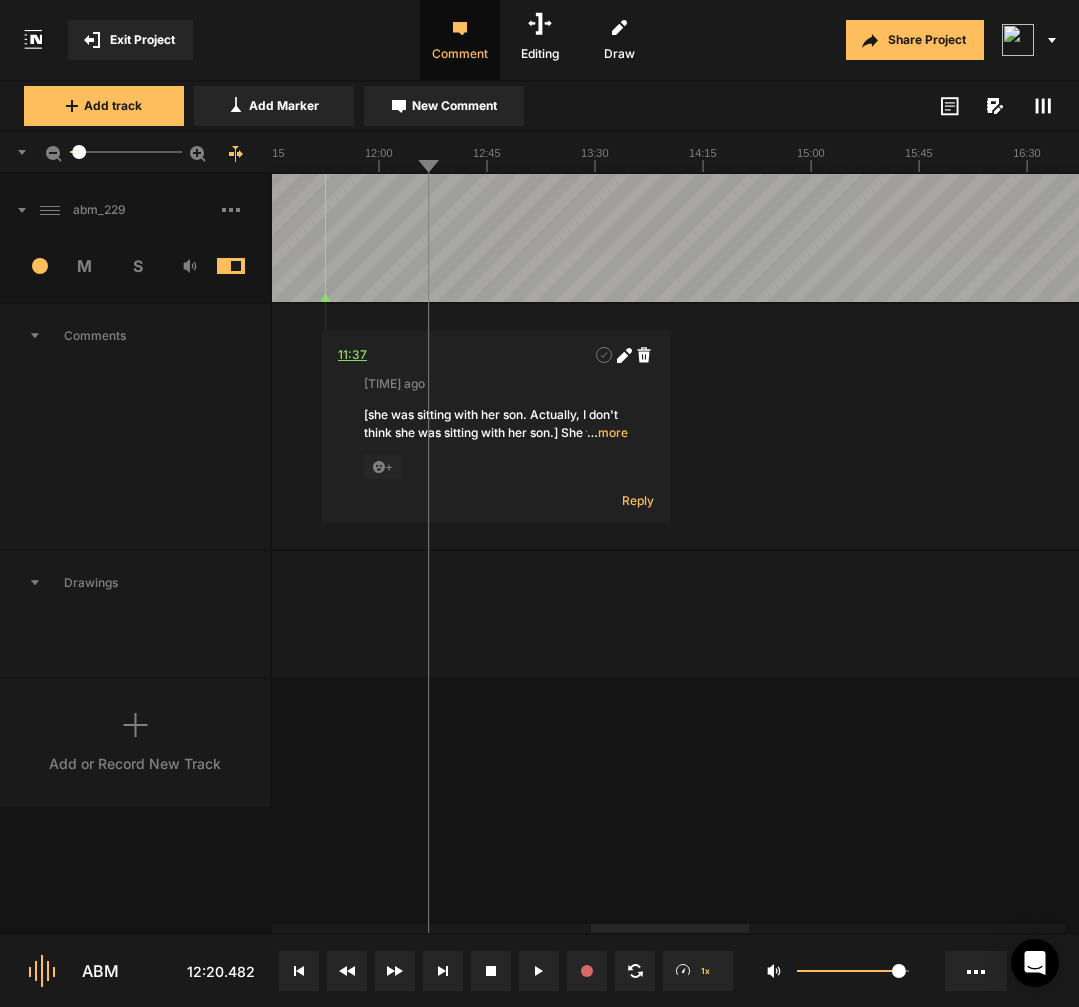 click on "11:37" at bounding box center [352, 355] 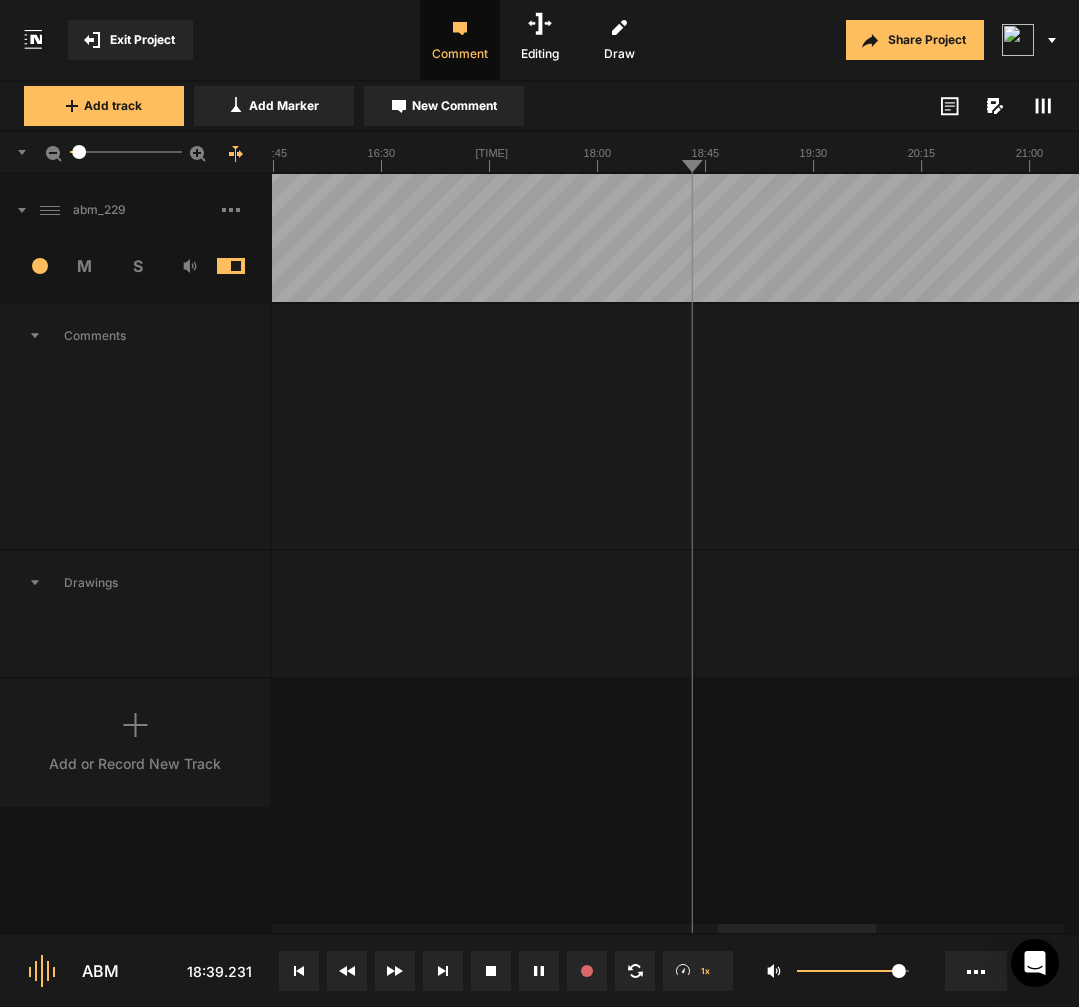 click at bounding box center [299, 971] 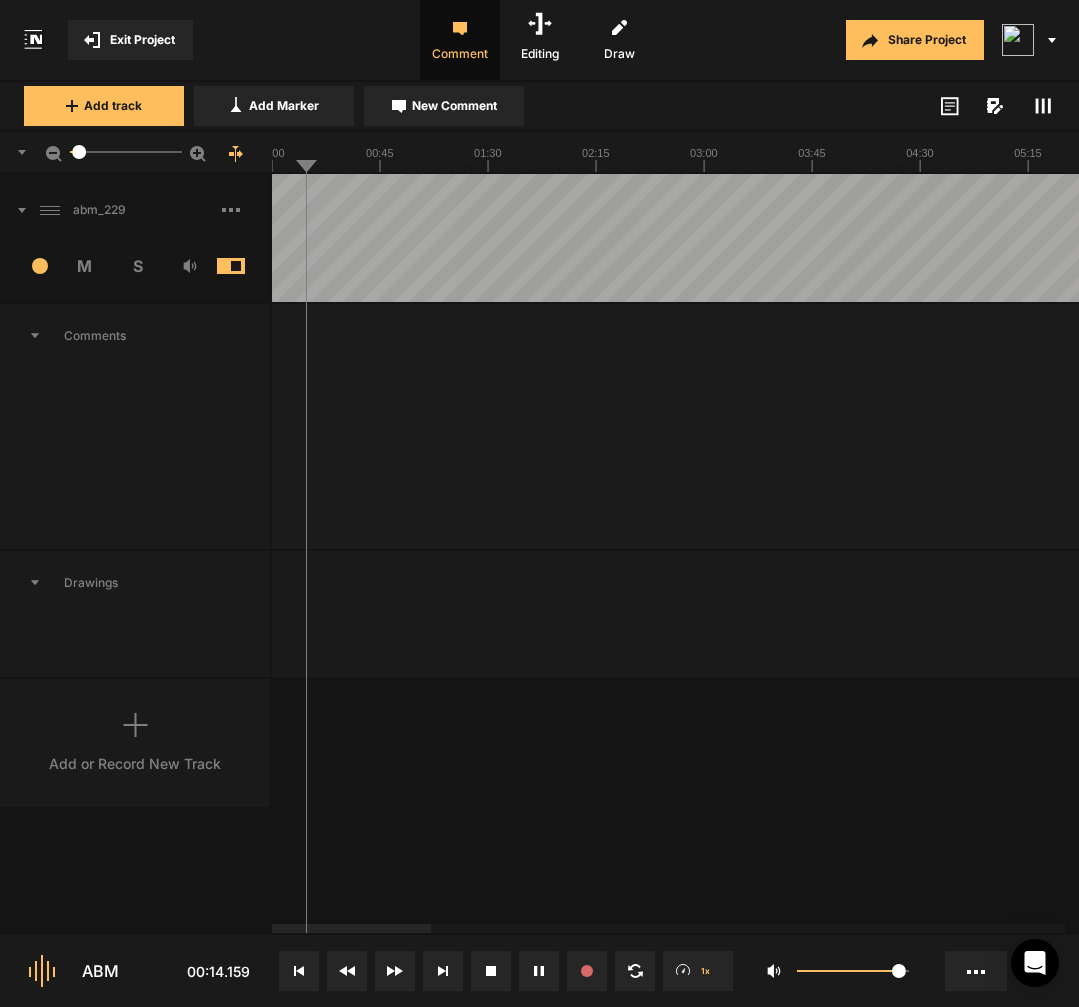 click at bounding box center (2289, 238) 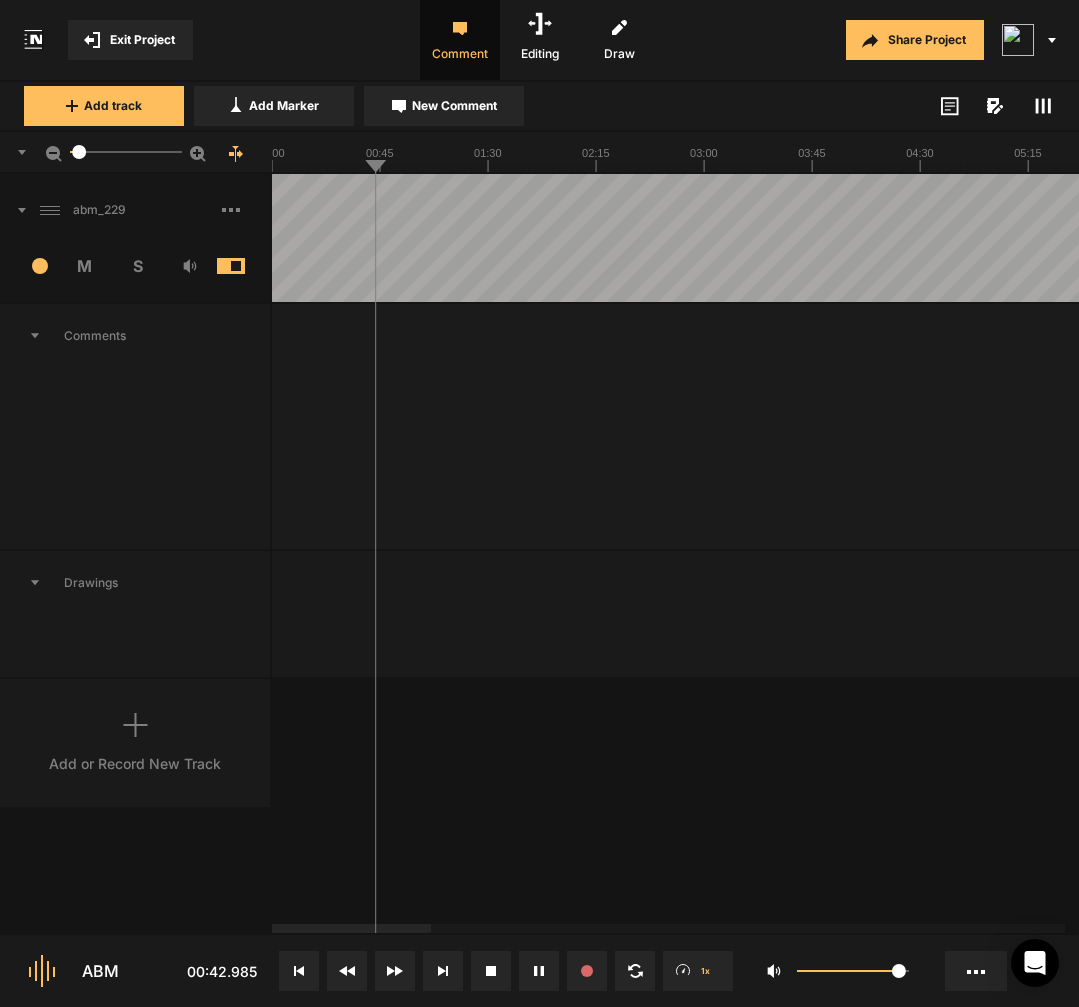 click at bounding box center (2289, 238) 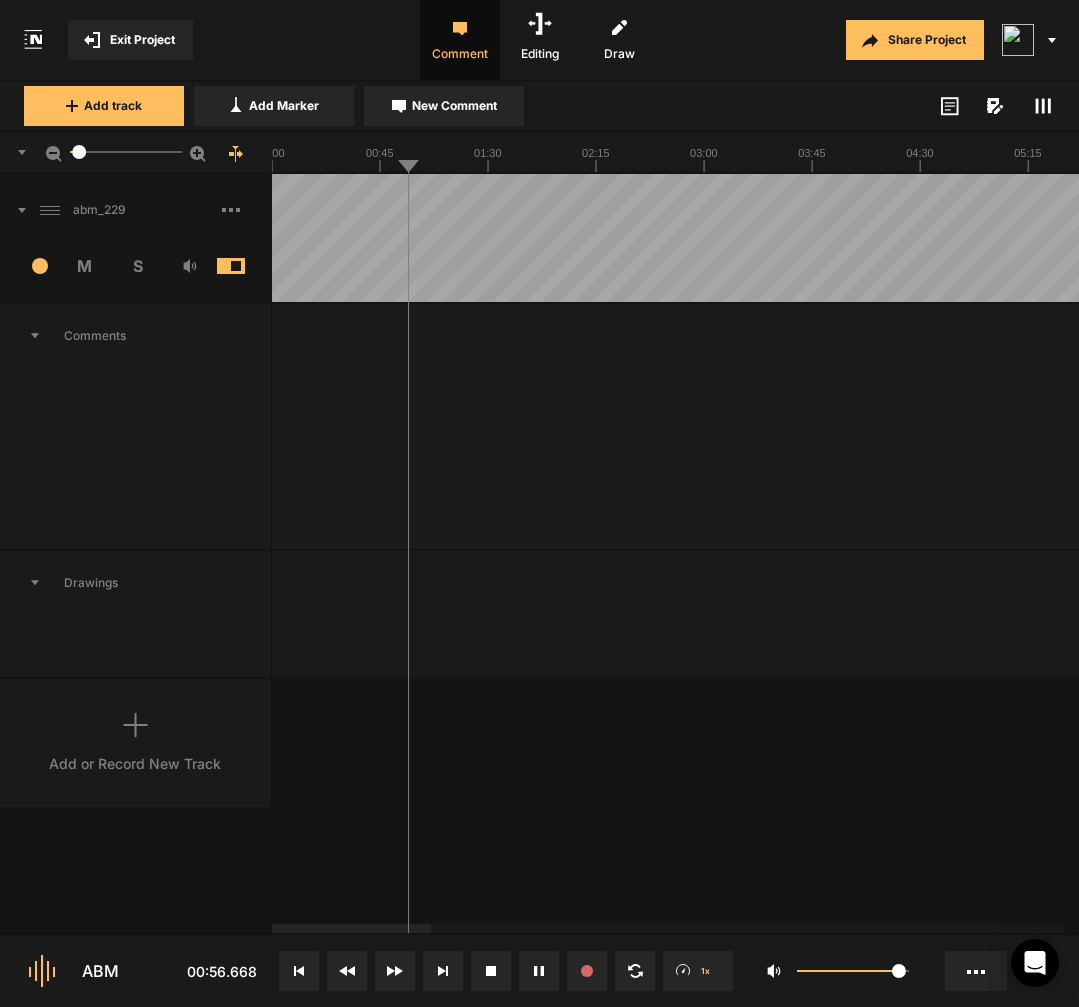 click at bounding box center (2289, 238) 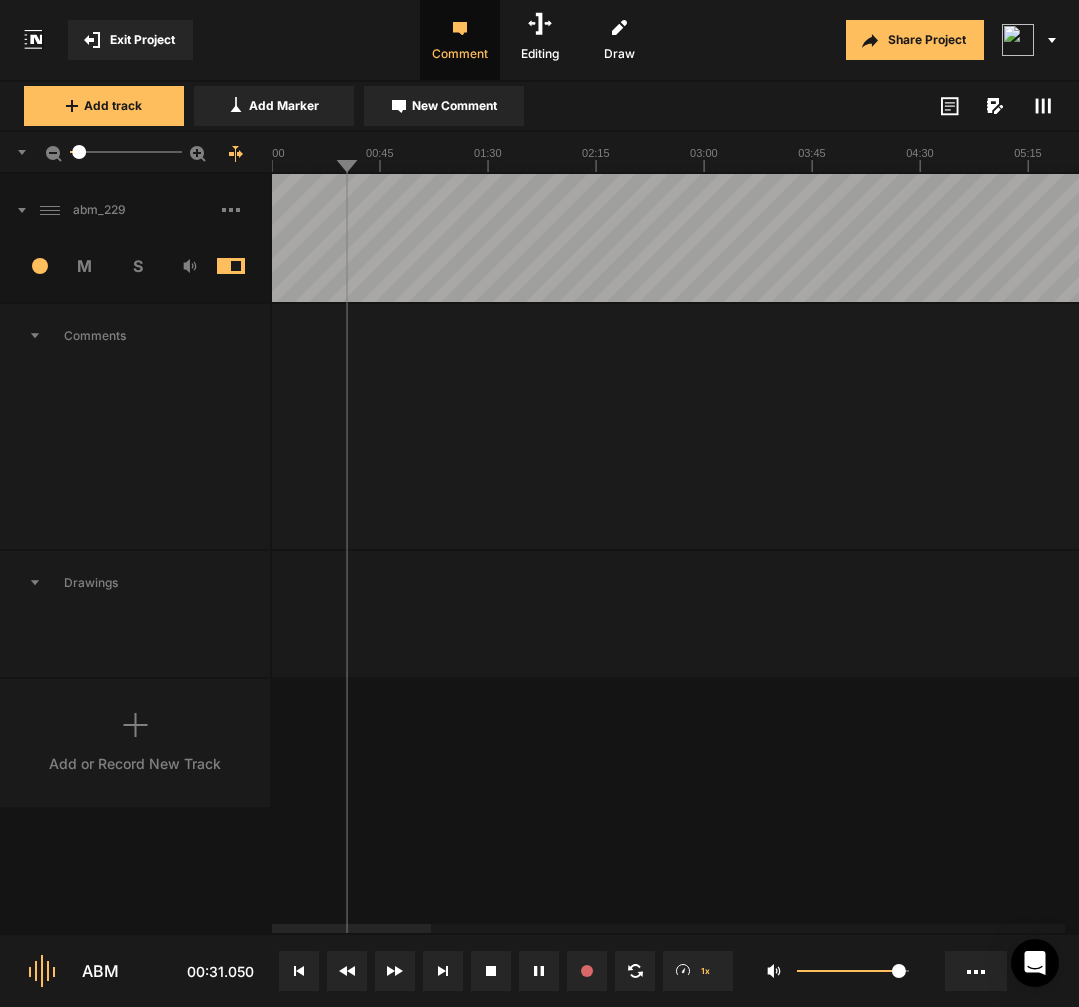 click at bounding box center [2289, 238] 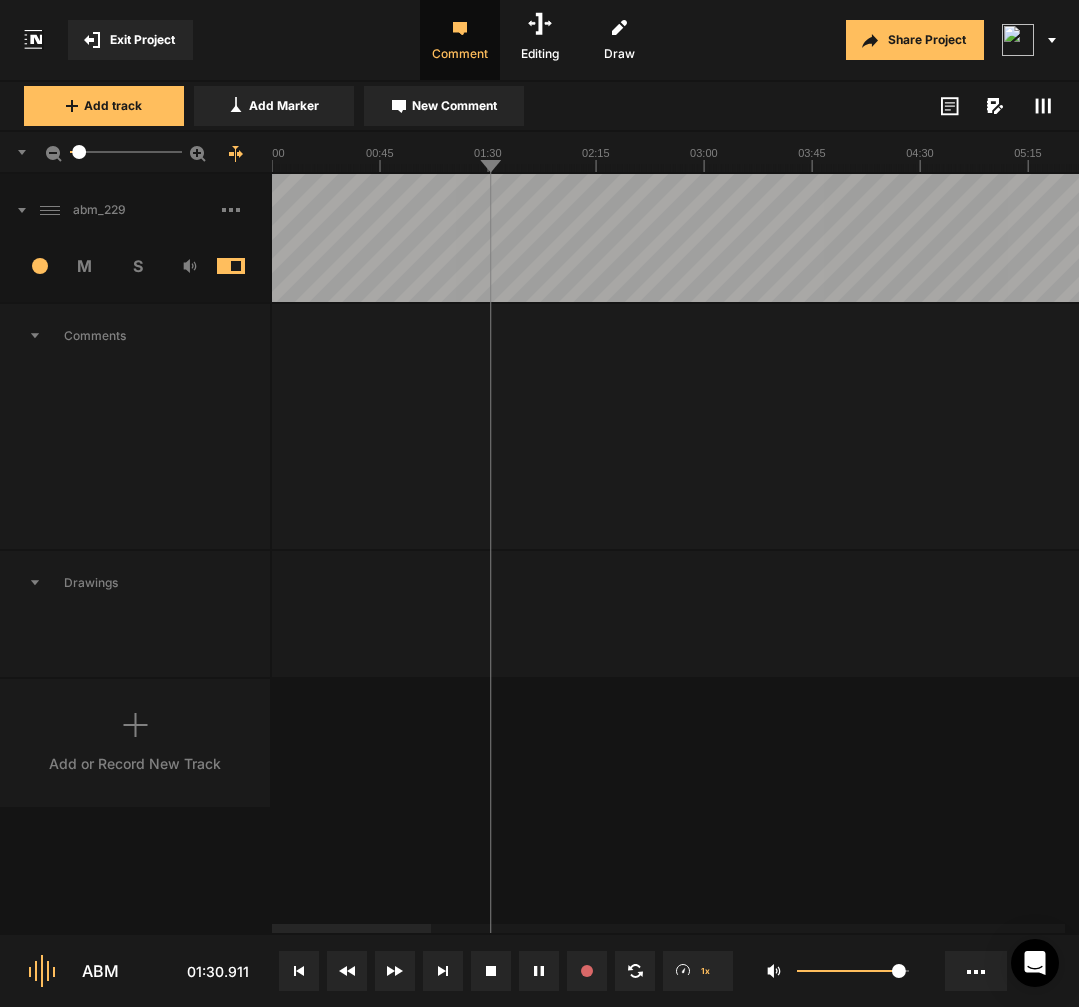 click at bounding box center (2289, 238) 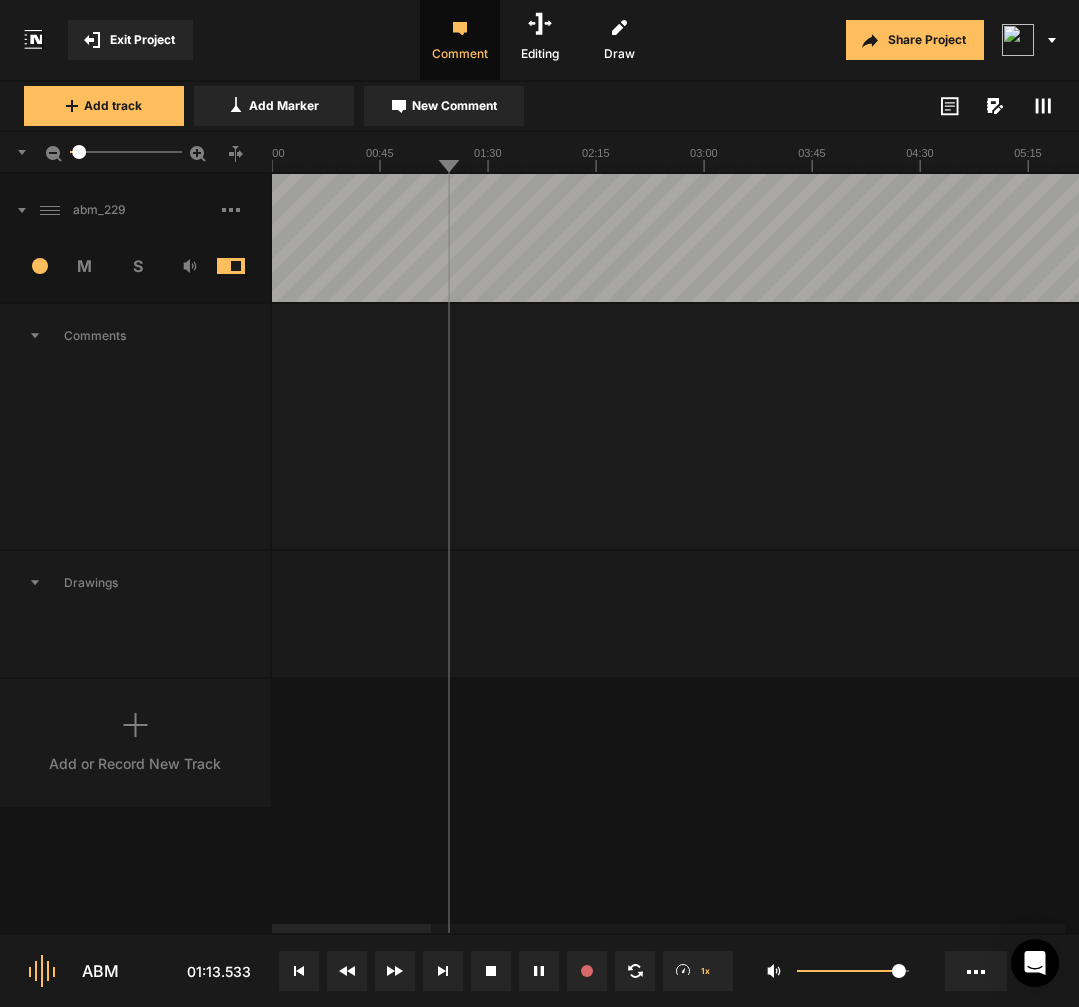 click at bounding box center [2289, 238] 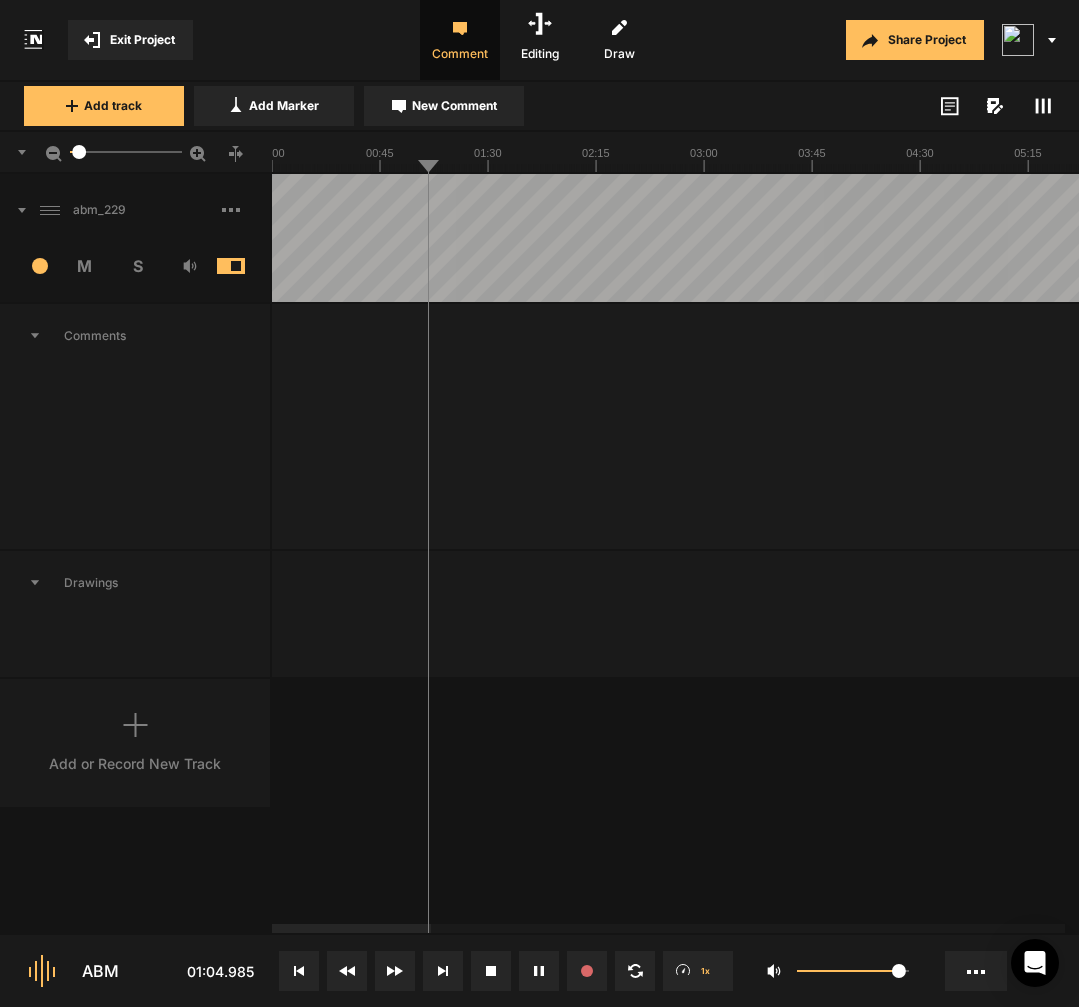 click at bounding box center [2289, 238] 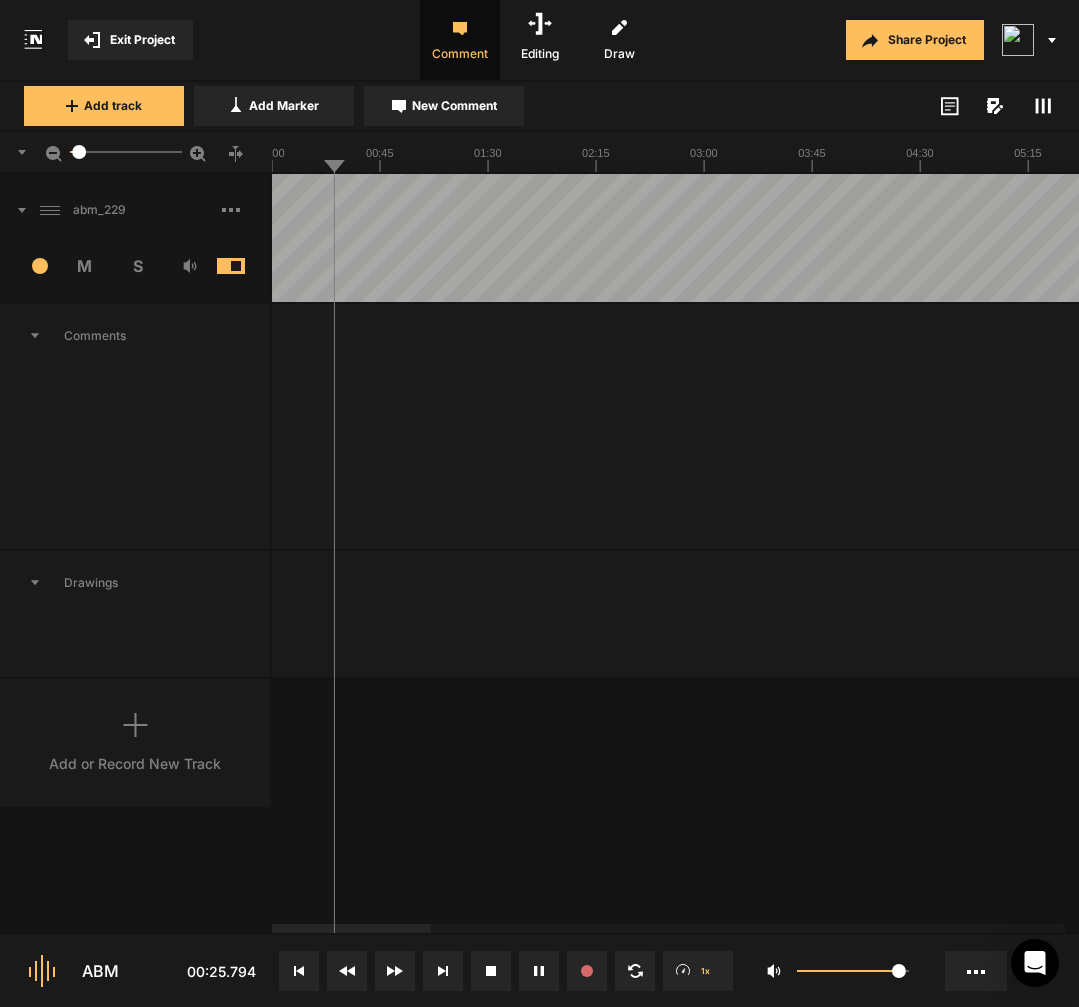 click at bounding box center [2289, 238] 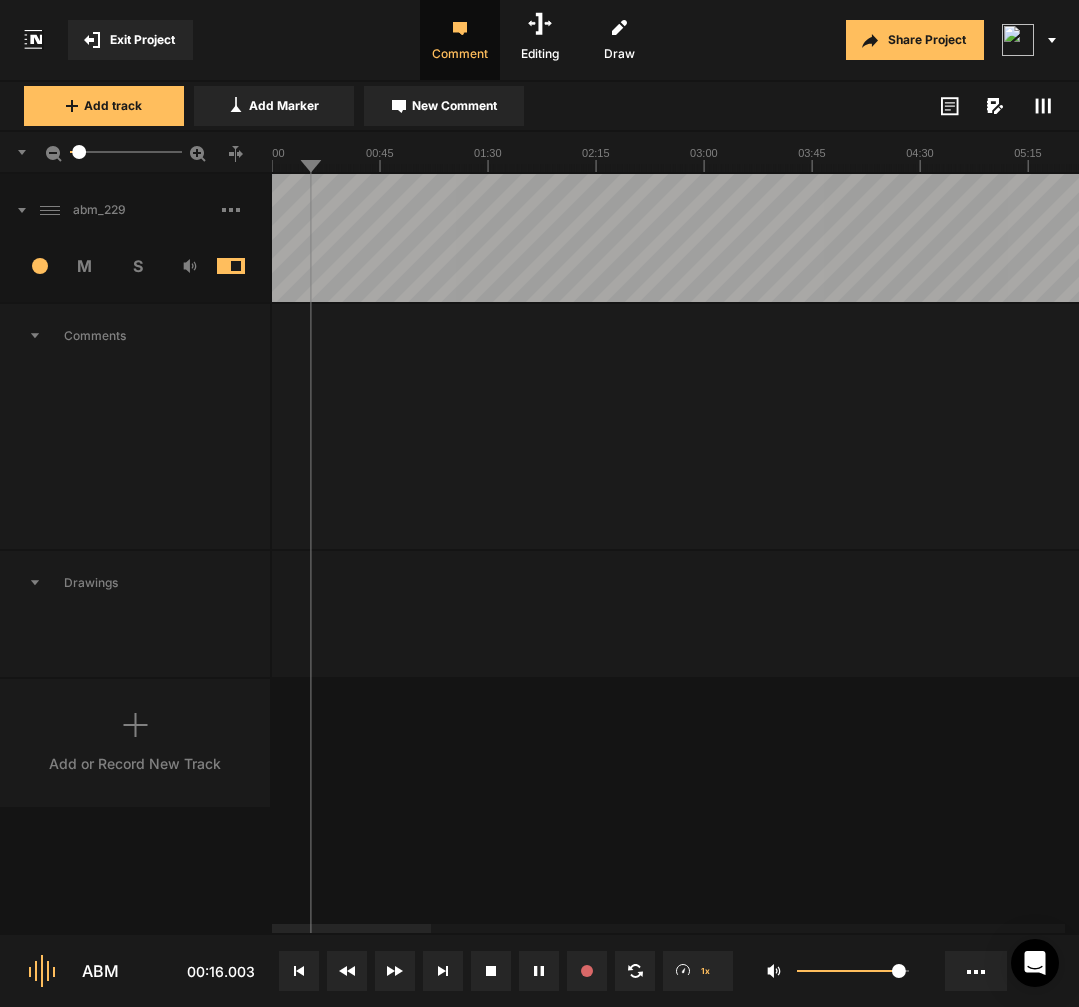 click at bounding box center (299, 971) 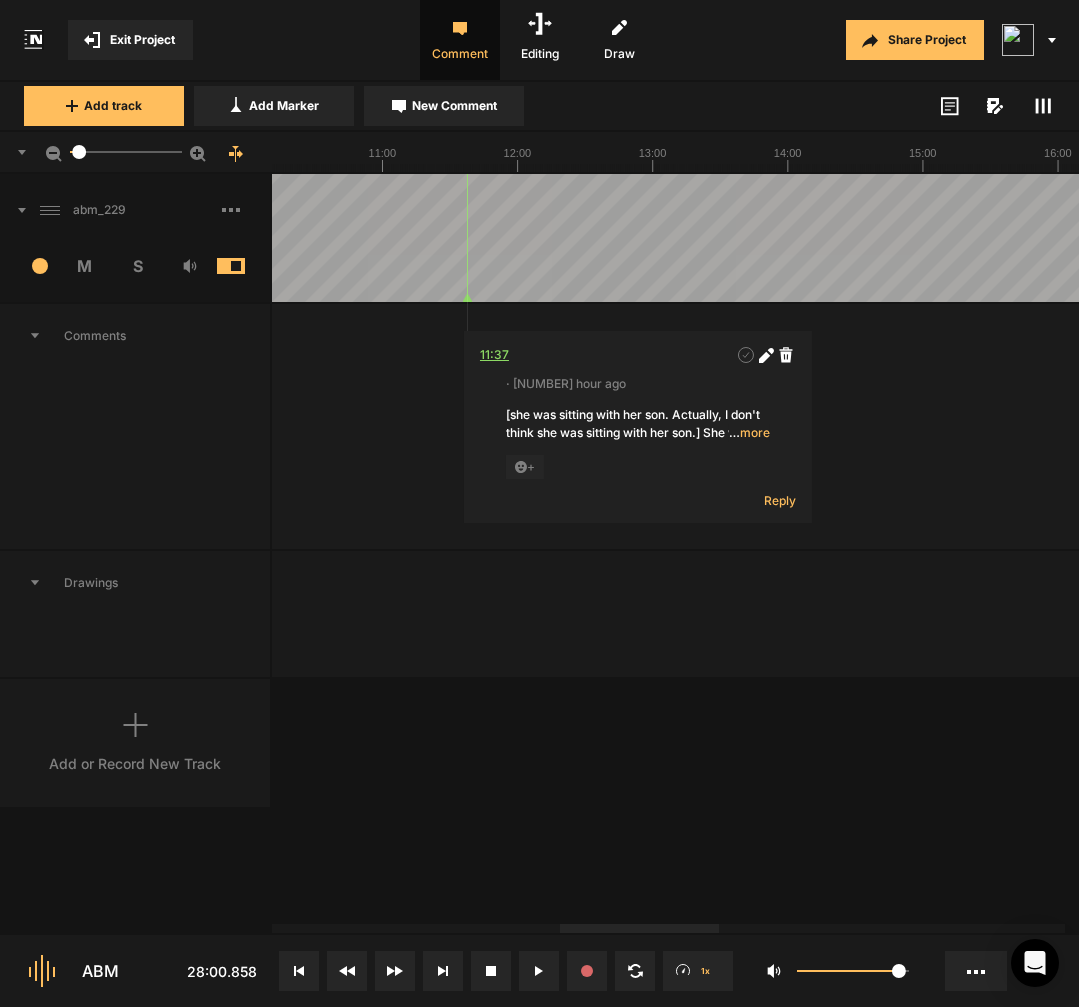 click on "11:37" at bounding box center (494, 355) 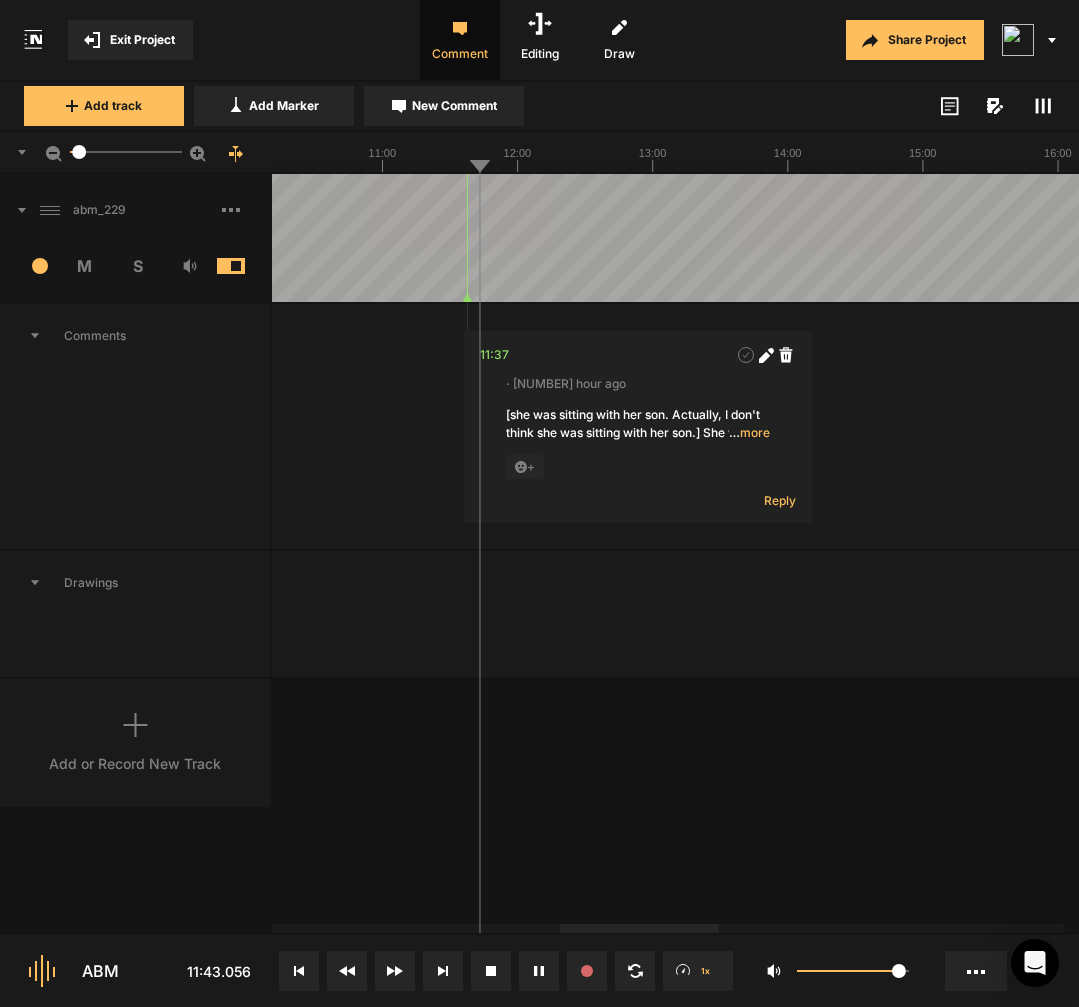 click at bounding box center (246, 210) 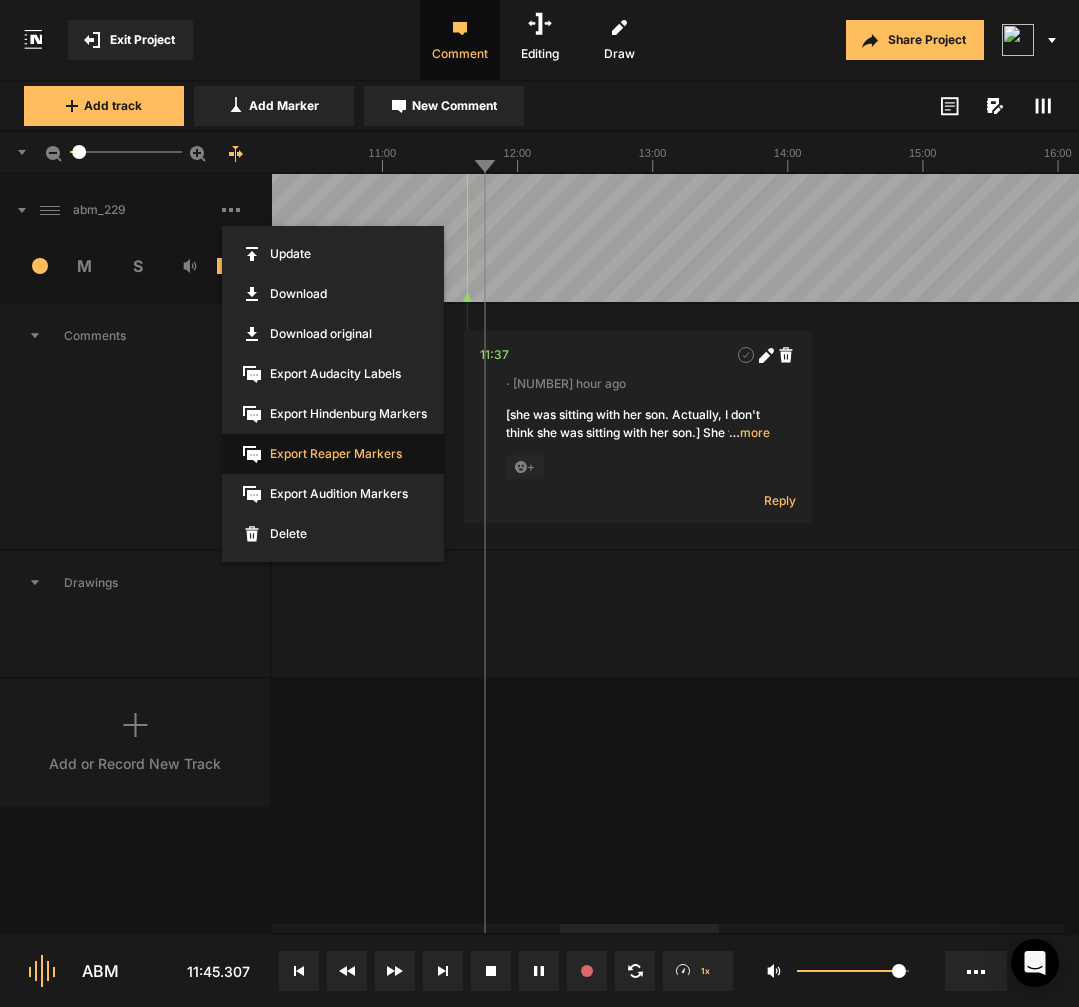 click on "Export Reaper Markers" at bounding box center (333, 454) 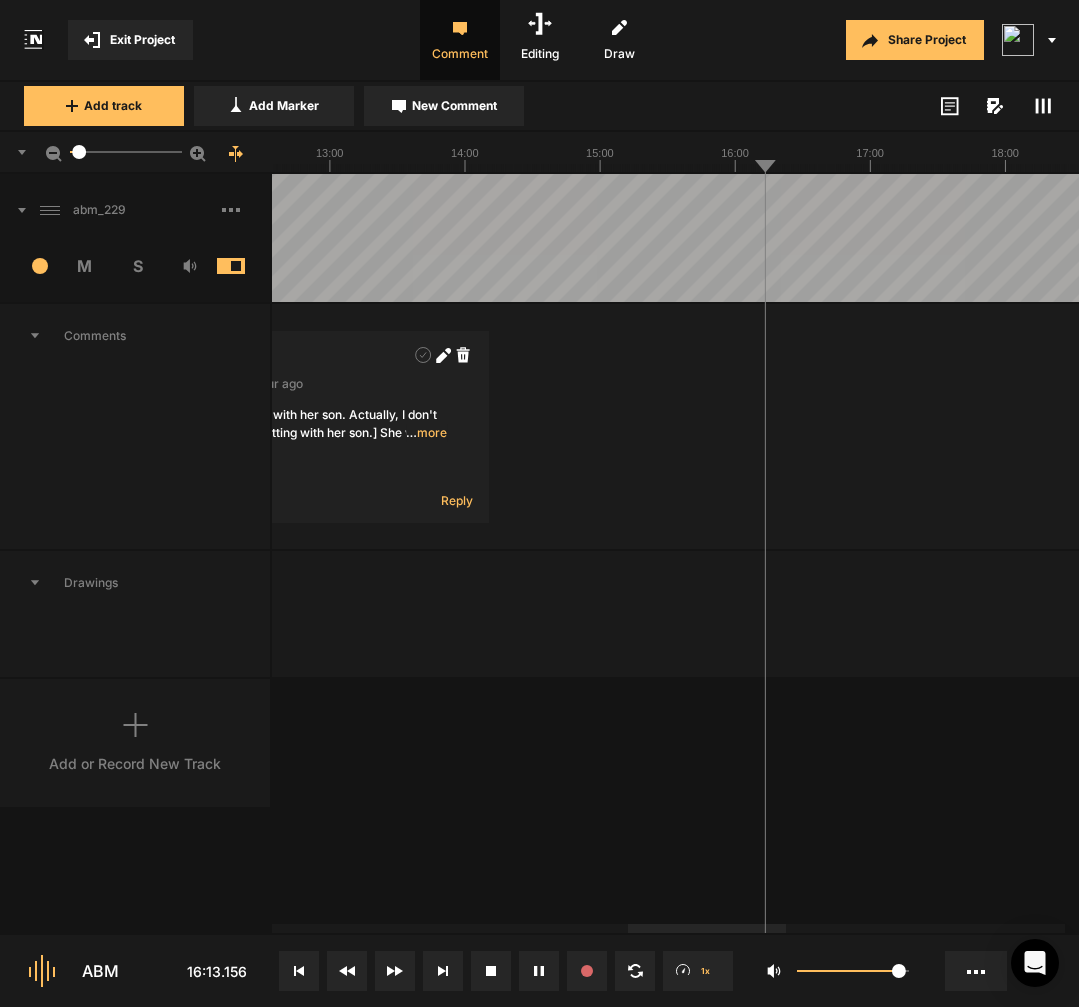 click on "abm_229
14 M S
Comments   11:37
· 1 hour ago [she was sitting with her son. Actually, I don't think she was sitting with her son.] She was at her son's swim meet,
~not sure about this  …  more
+ Reply
Drawings
Add or Record New Track" at bounding box center [539, 553] 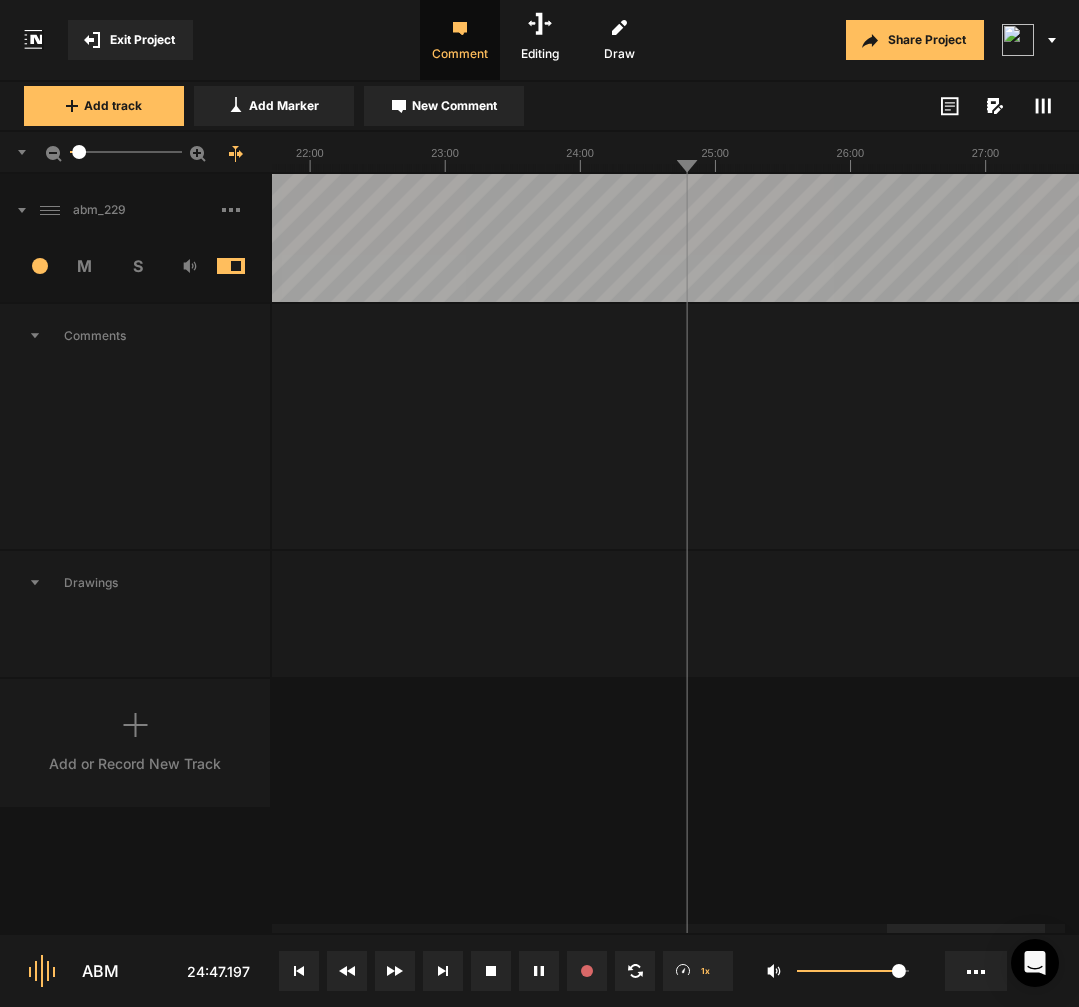 click at bounding box center (-770, 238) 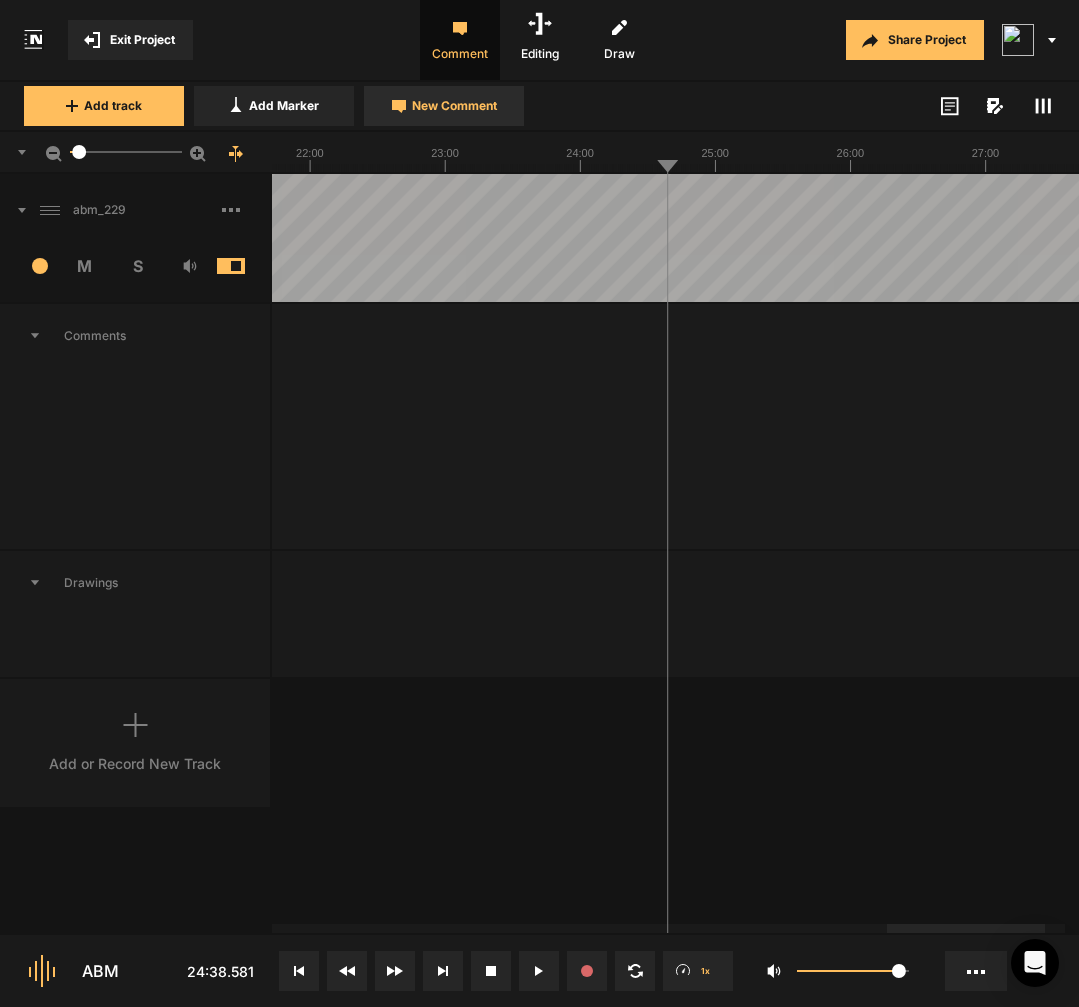 click on "New Comment" at bounding box center [444, 106] 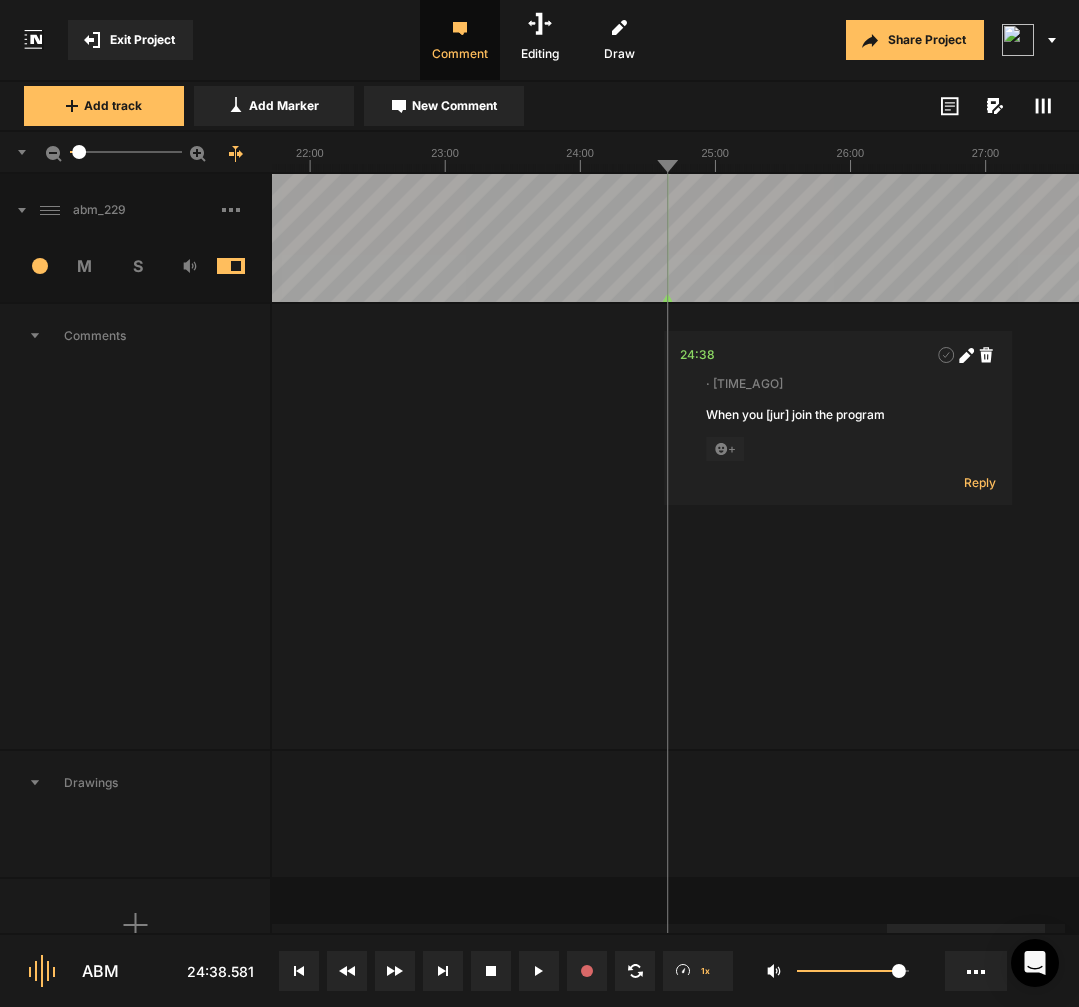 click on "11:37
· 1 hour ago [SHE] [WAS] [SITTING] [WITH] [HER] [SON]. [ACTUALLY], [I] [DON'T] [THINK] [SHE] [WAS] [SITTING] [WITH] [HER] [SON.] [SHE] [WAS] [AT] [HER] [SON'S] [SWIM] [MEET],
~NOT [SURE] [ABOUT] [THIS]  …  MORE
+ [REPLY] 24:38
· [JUST] [NOW] [WHEN] [YOU] [JUR] [JOIN] [THE] [PROGRAM]
+ [REPLY]" at bounding box center [-770, 526] 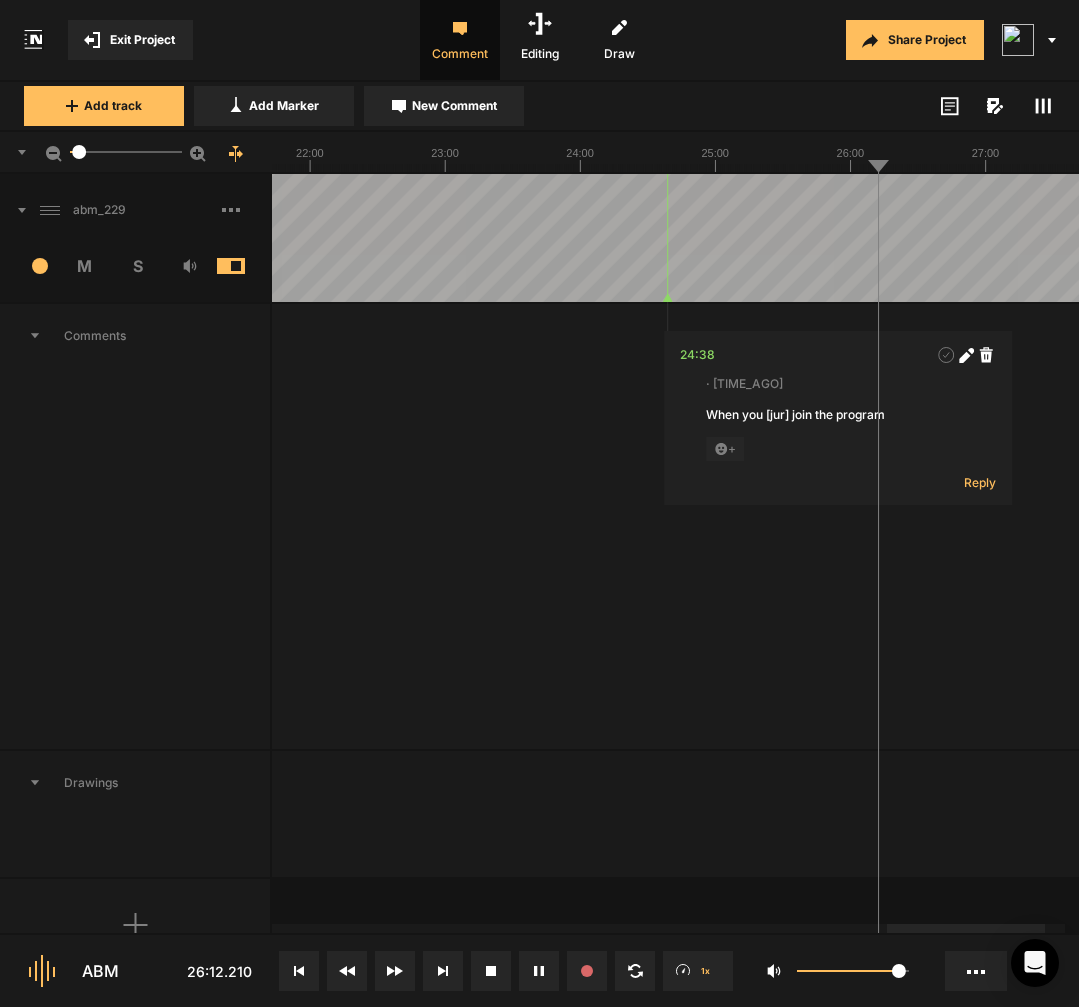 click at bounding box center [-770, 238] 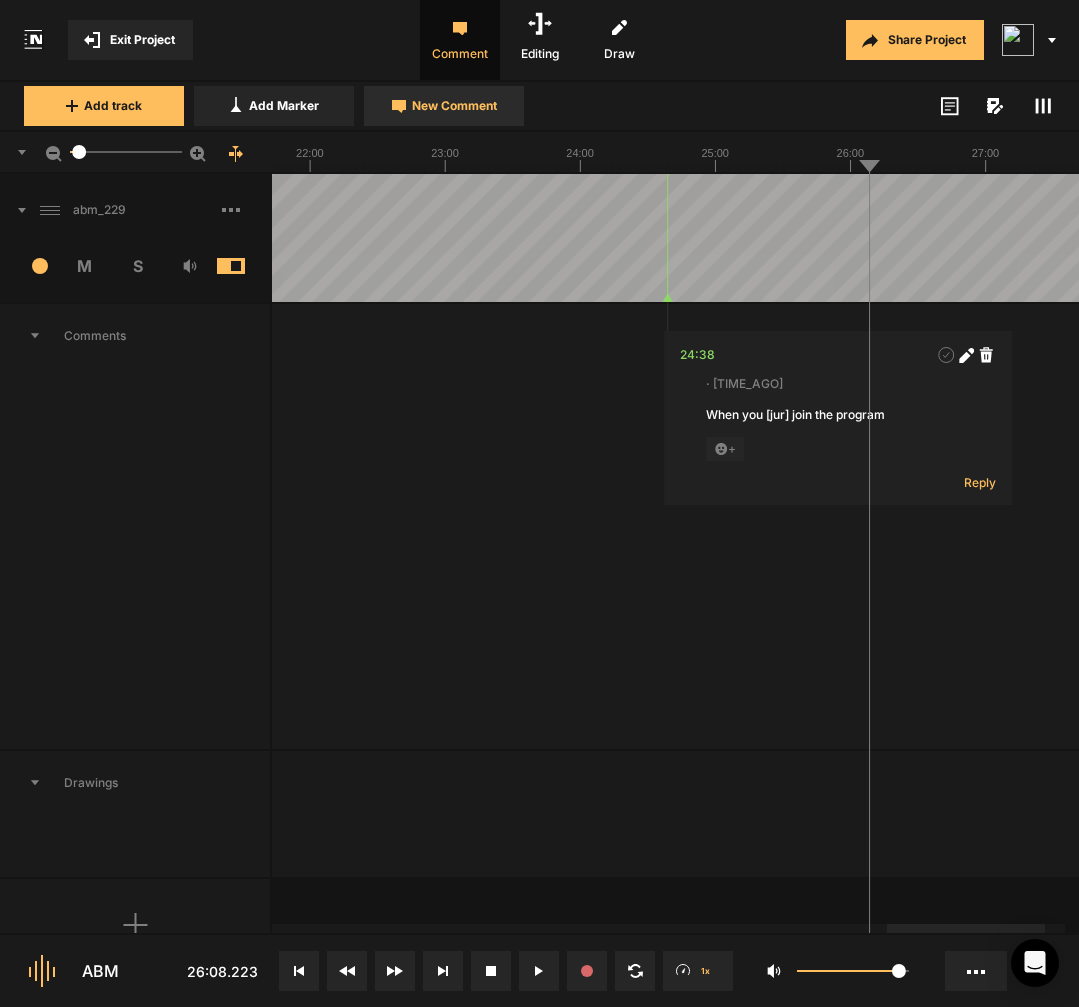 click on "New Comment" at bounding box center (284, 106) 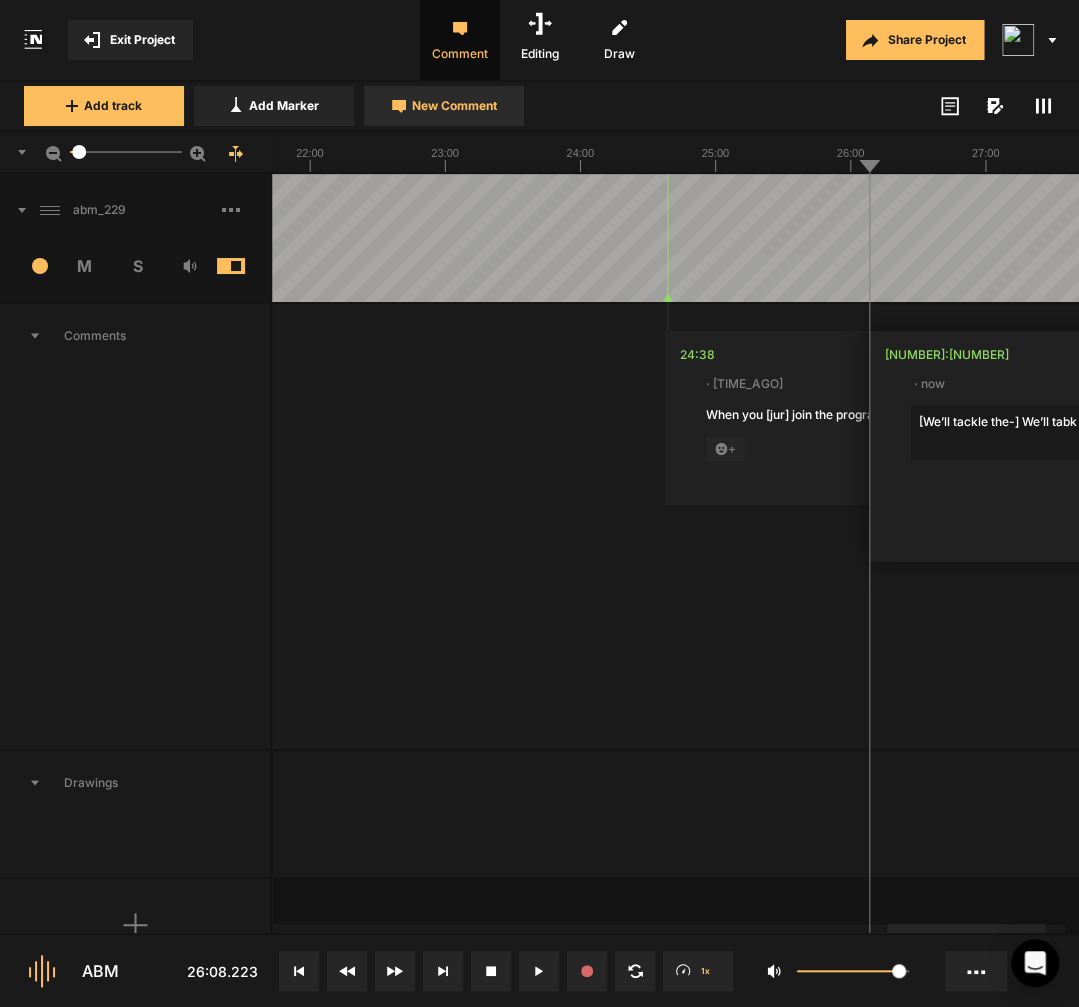 scroll, scrollTop: 0, scrollLeft: 541, axis: horizontal 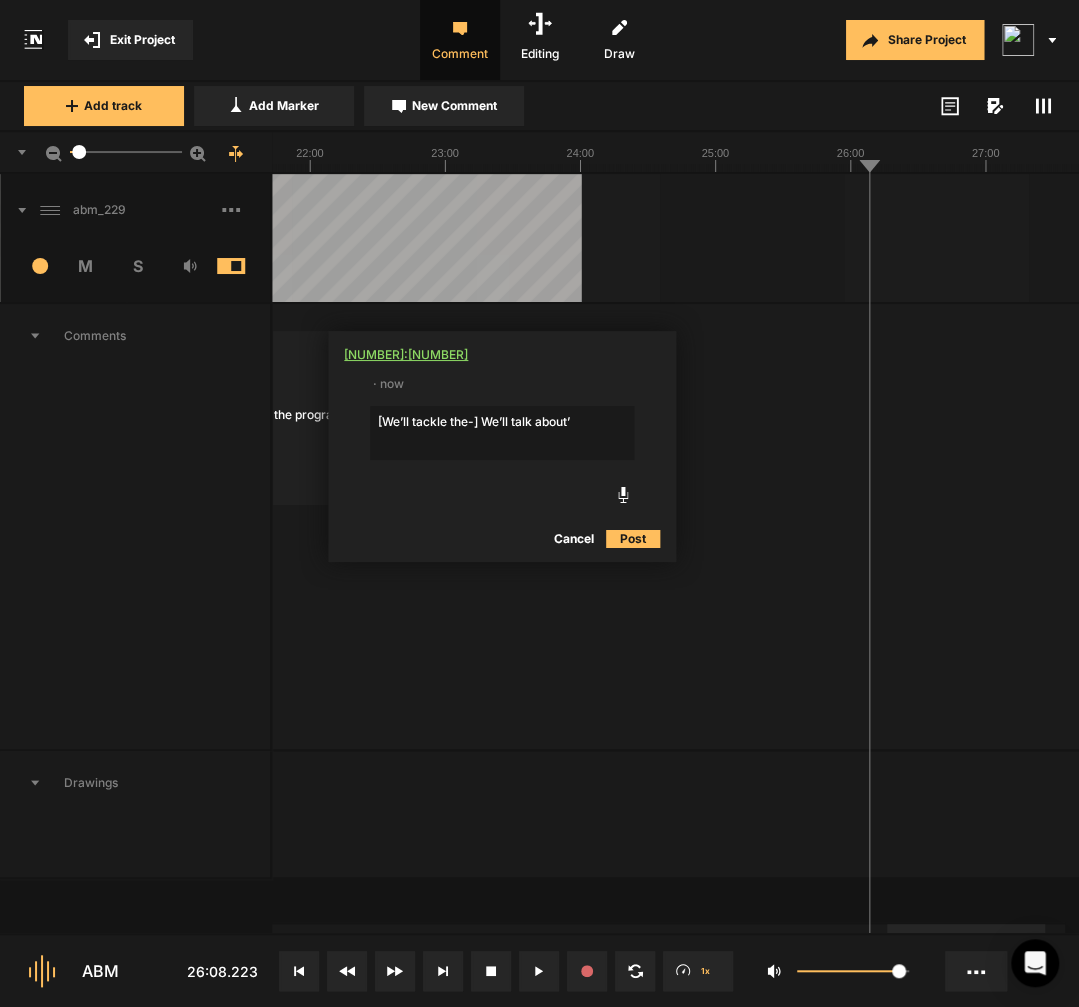 type on "[We’ll tackle the-] We’ll talk about’" 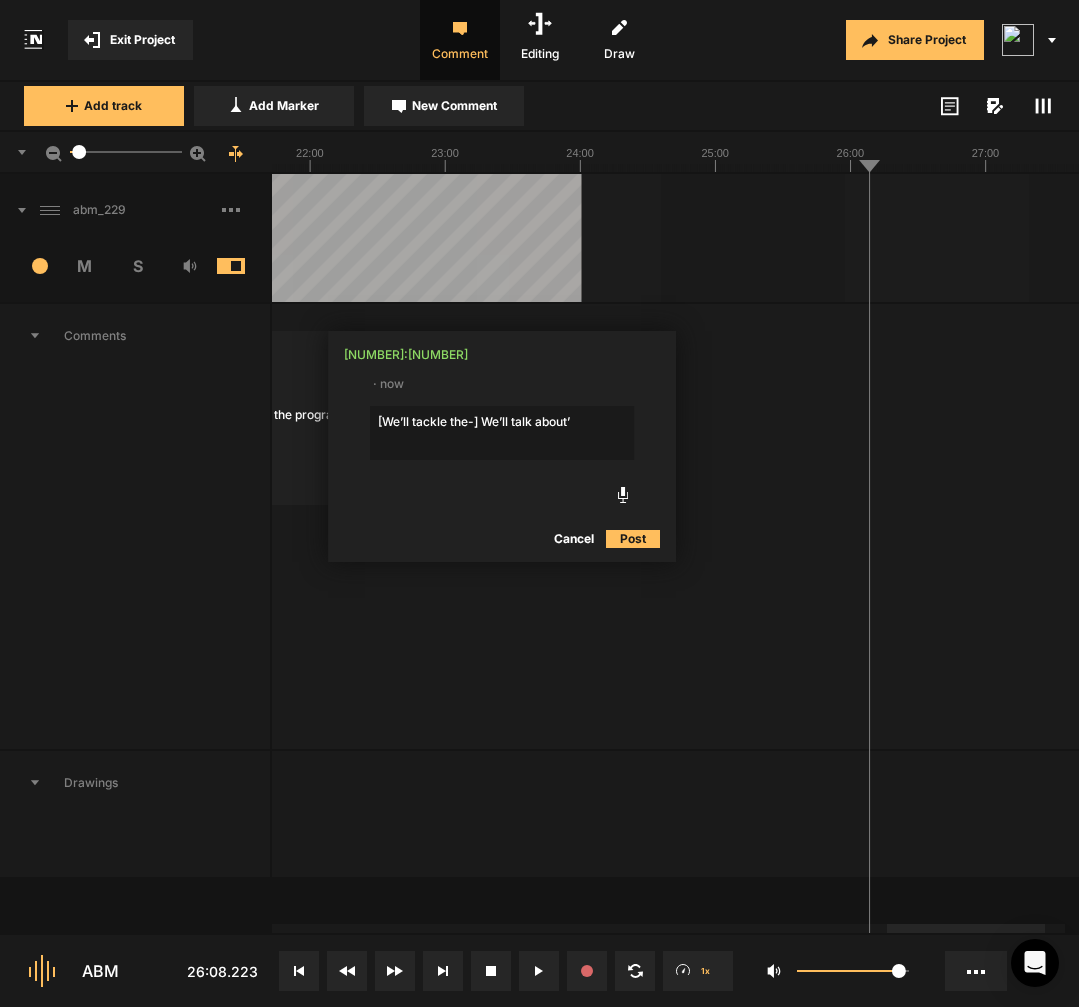 click on "Post" at bounding box center [633, 539] 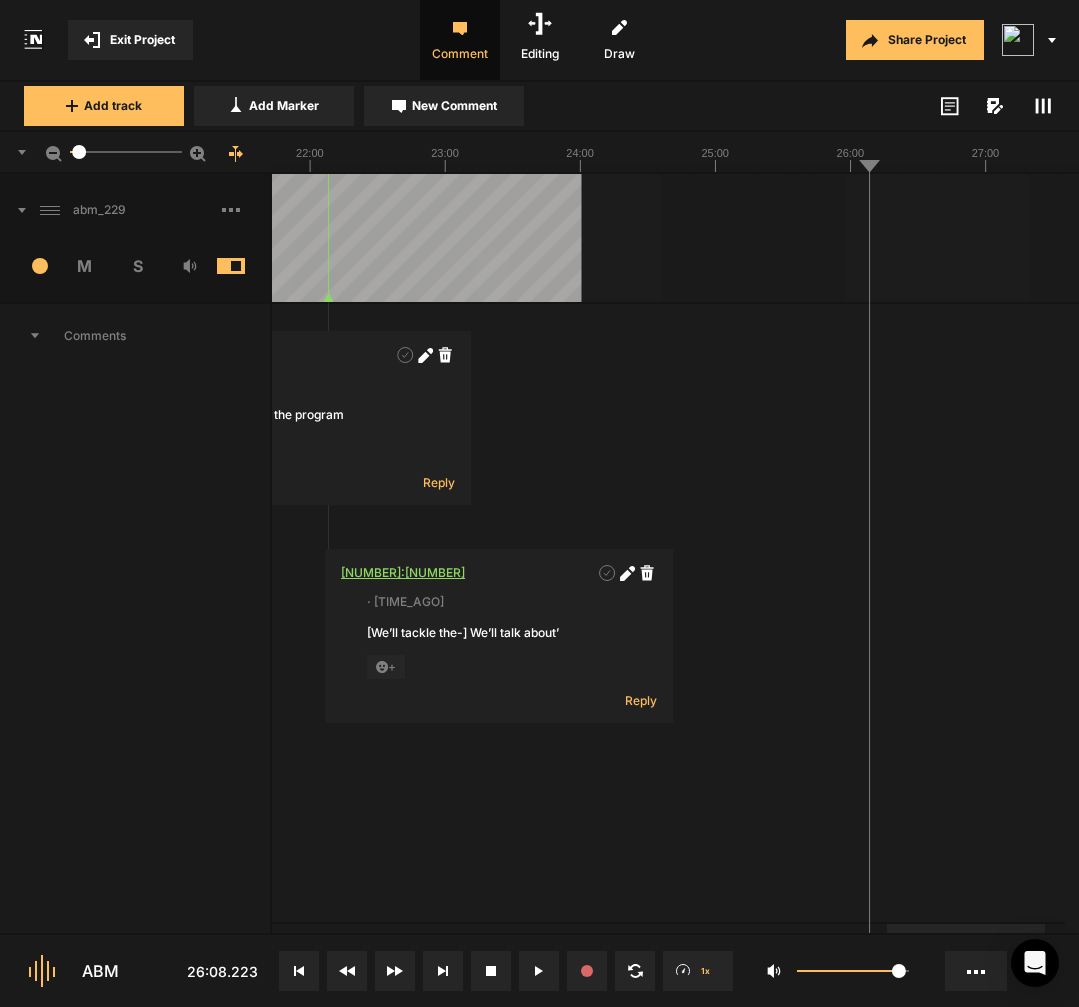 click on "[NUMBER]:[NUMBER]" at bounding box center [403, 573] 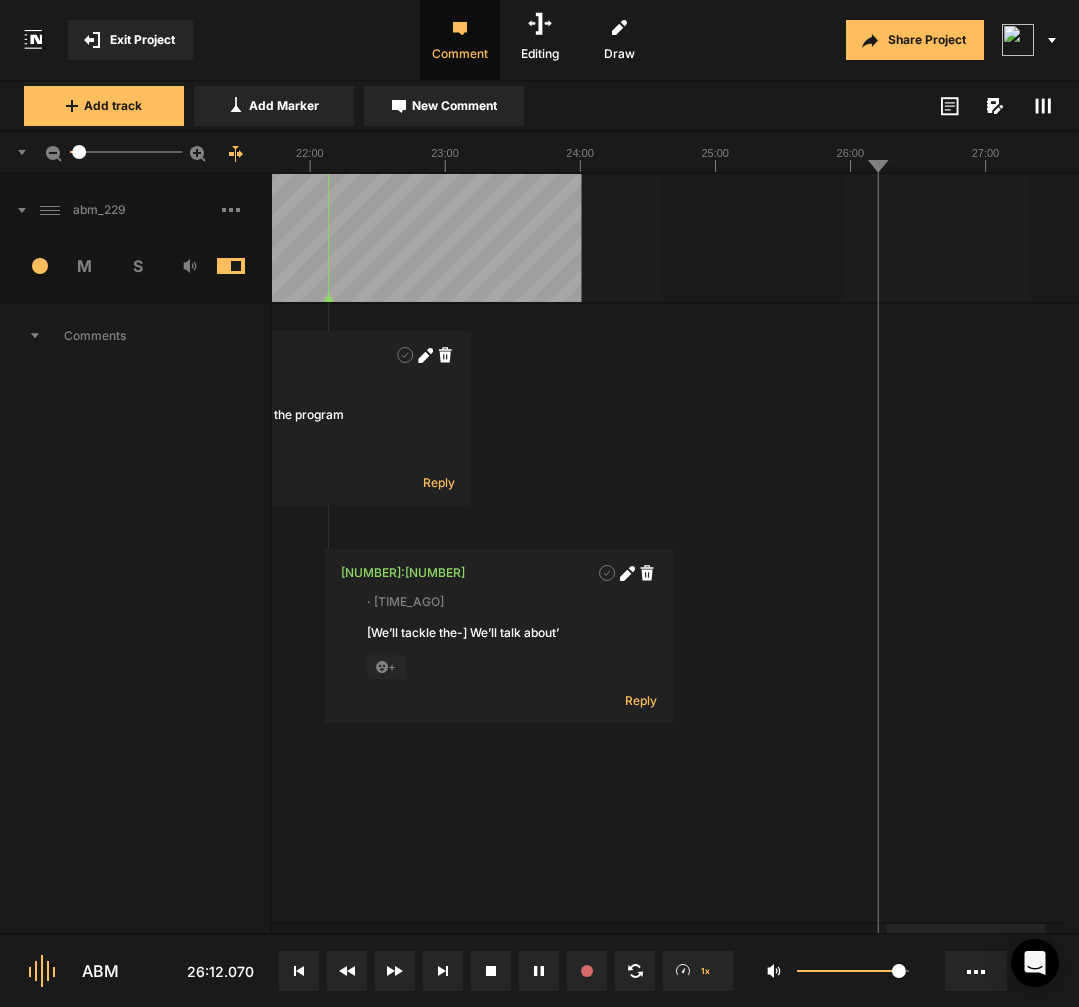 click at bounding box center [607, 573] 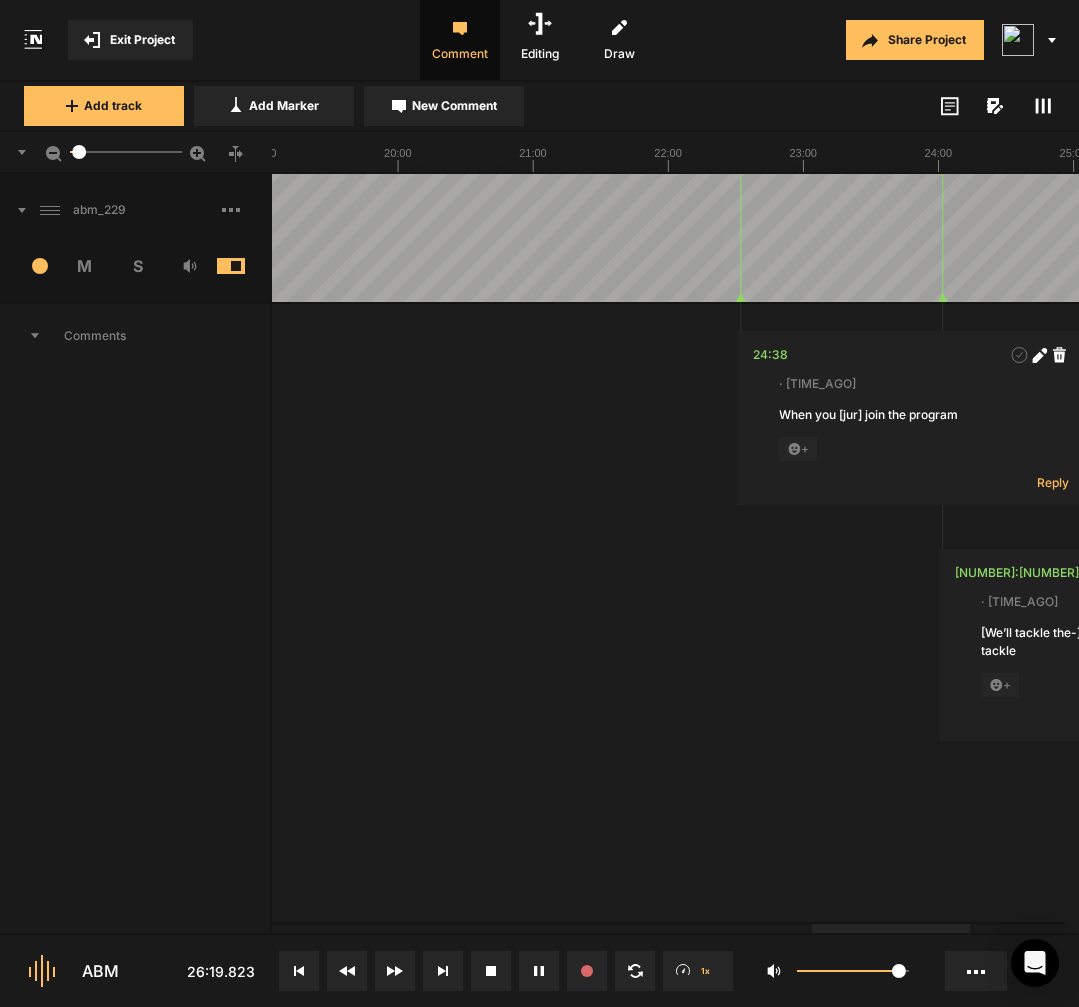 scroll, scrollTop: 0, scrollLeft: 0, axis: both 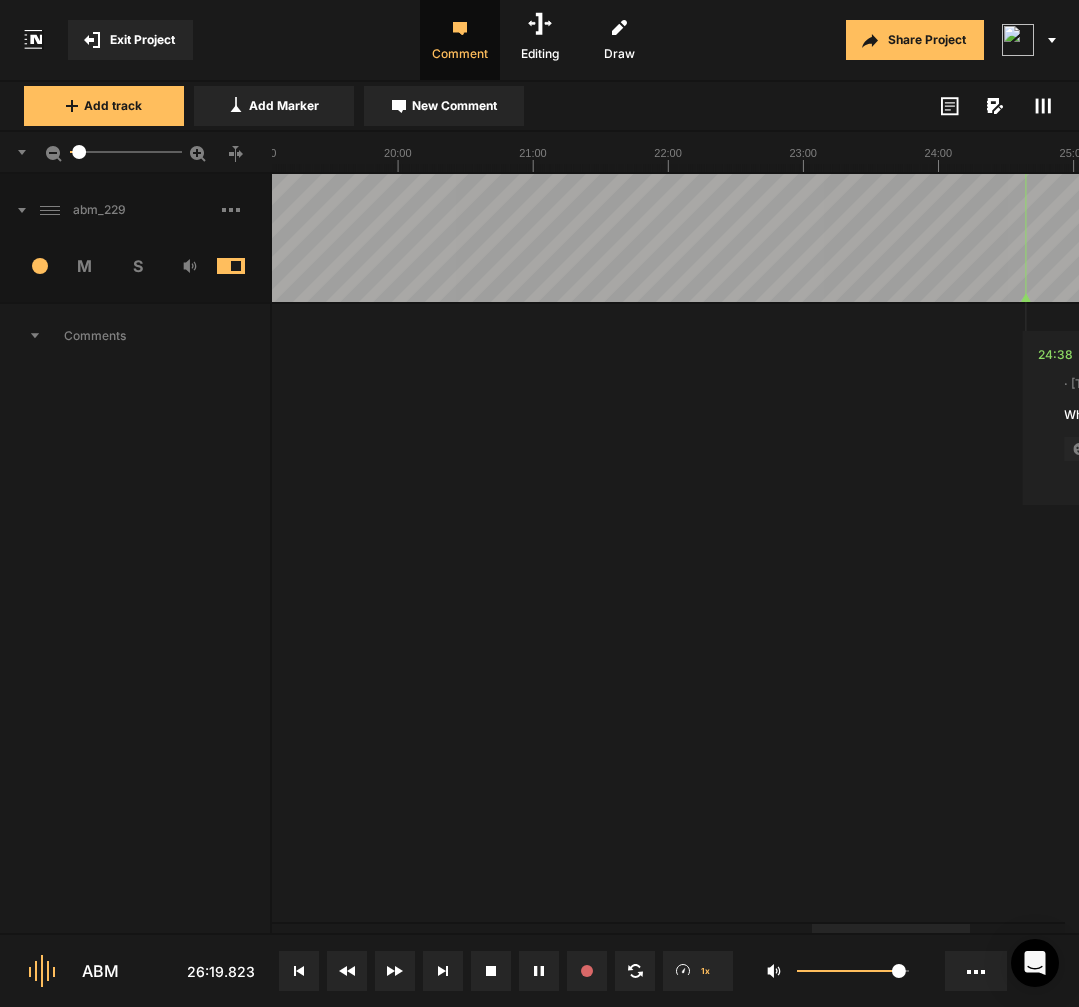 click at bounding box center (246, 210) 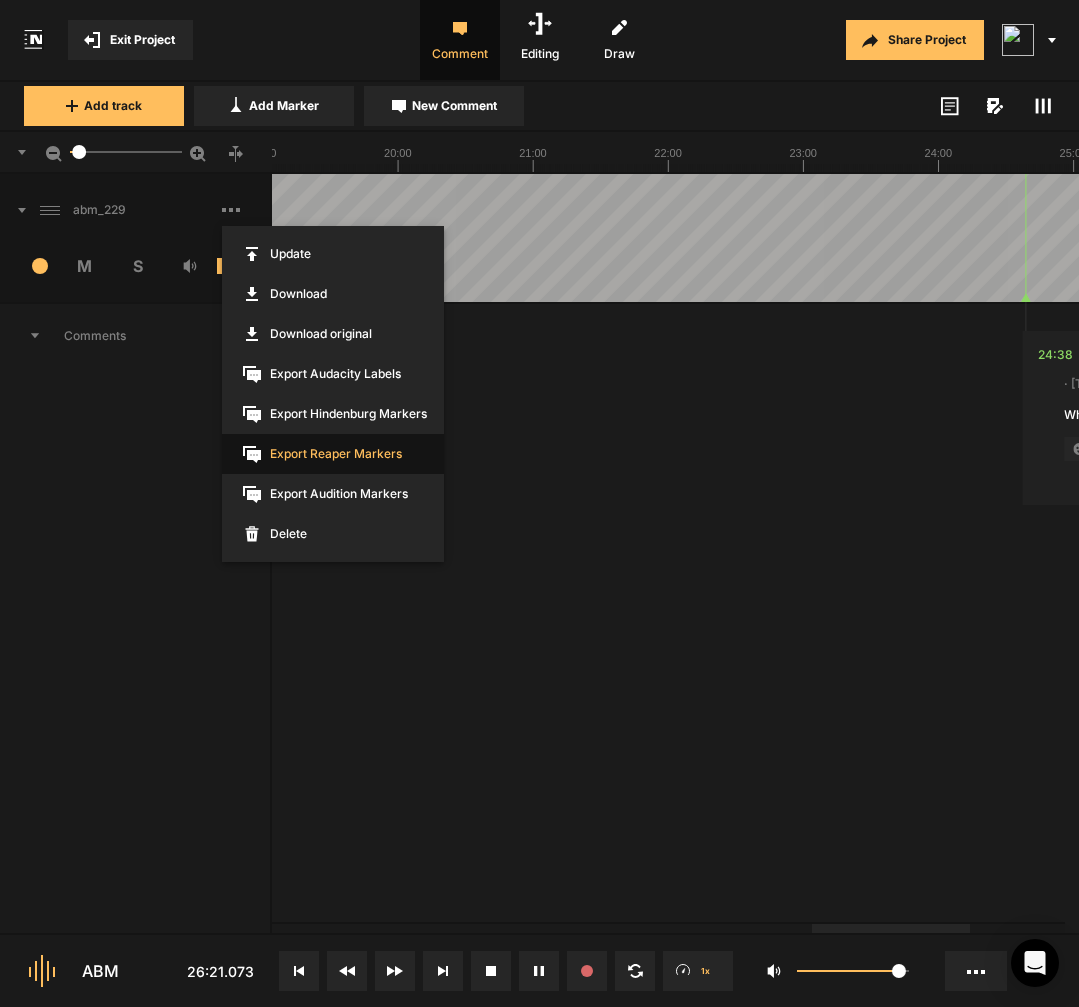 click on "Export Reaper Markers" at bounding box center (333, 454) 